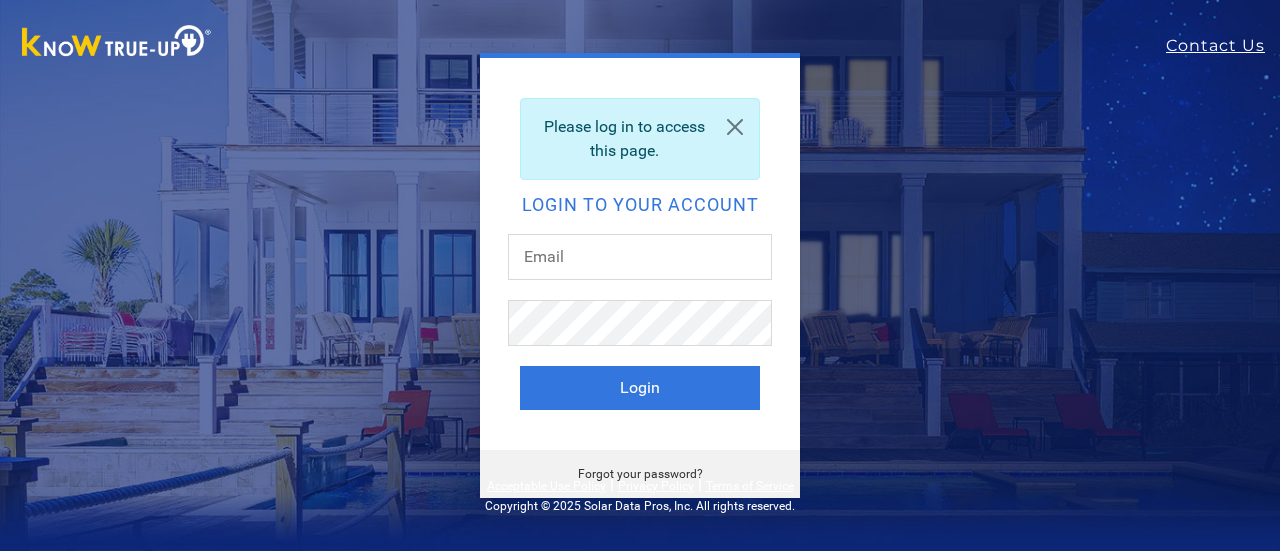 scroll, scrollTop: 0, scrollLeft: 0, axis: both 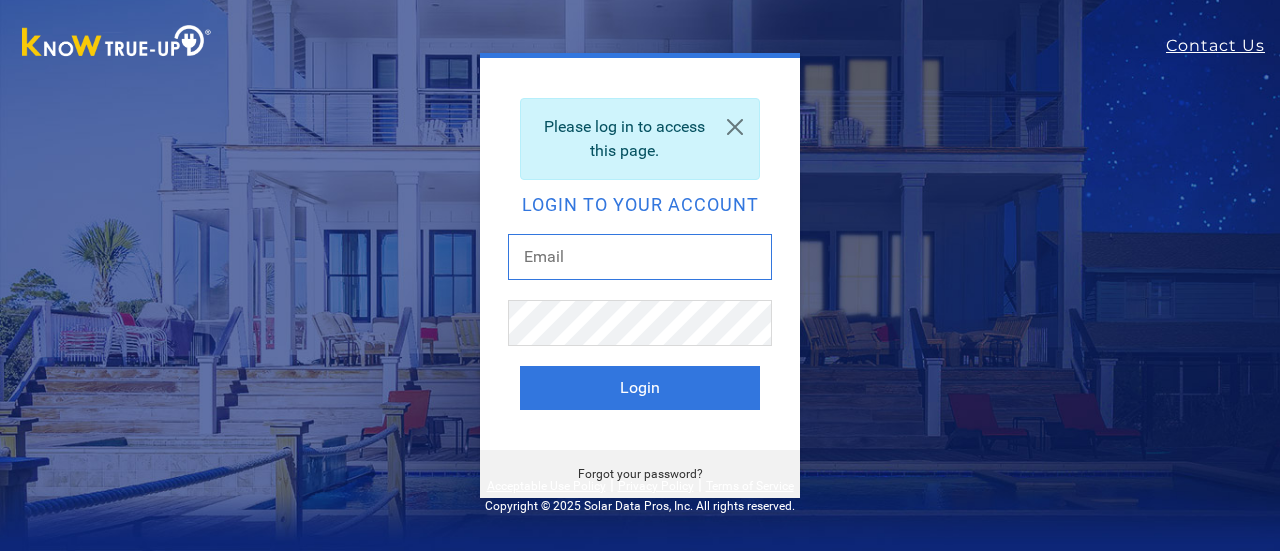 click at bounding box center (640, 257) 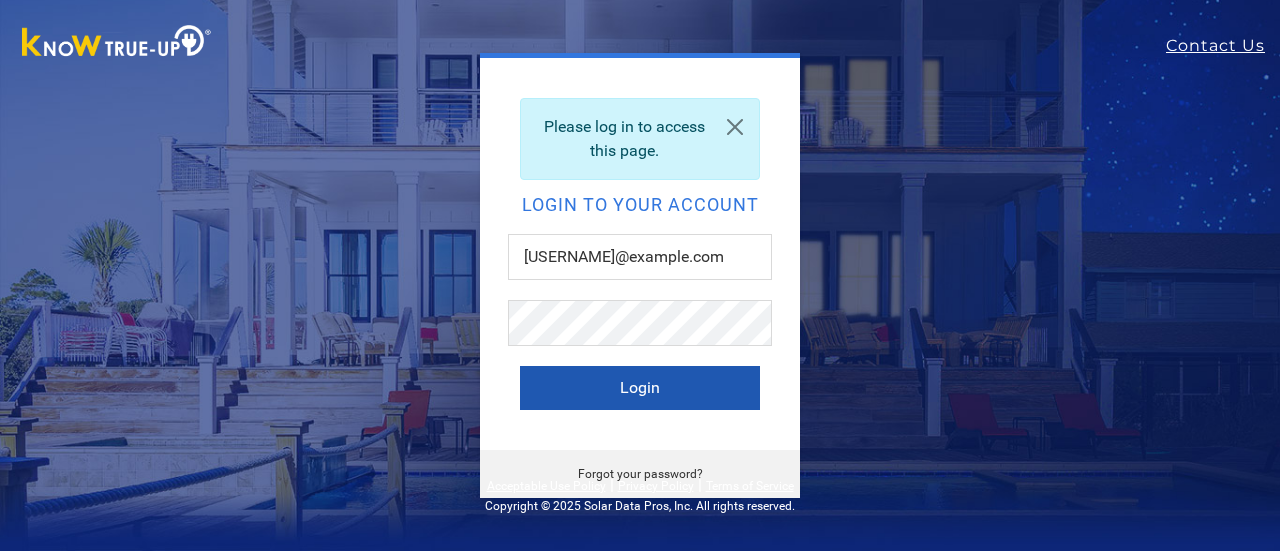 click on "Login" at bounding box center (640, 388) 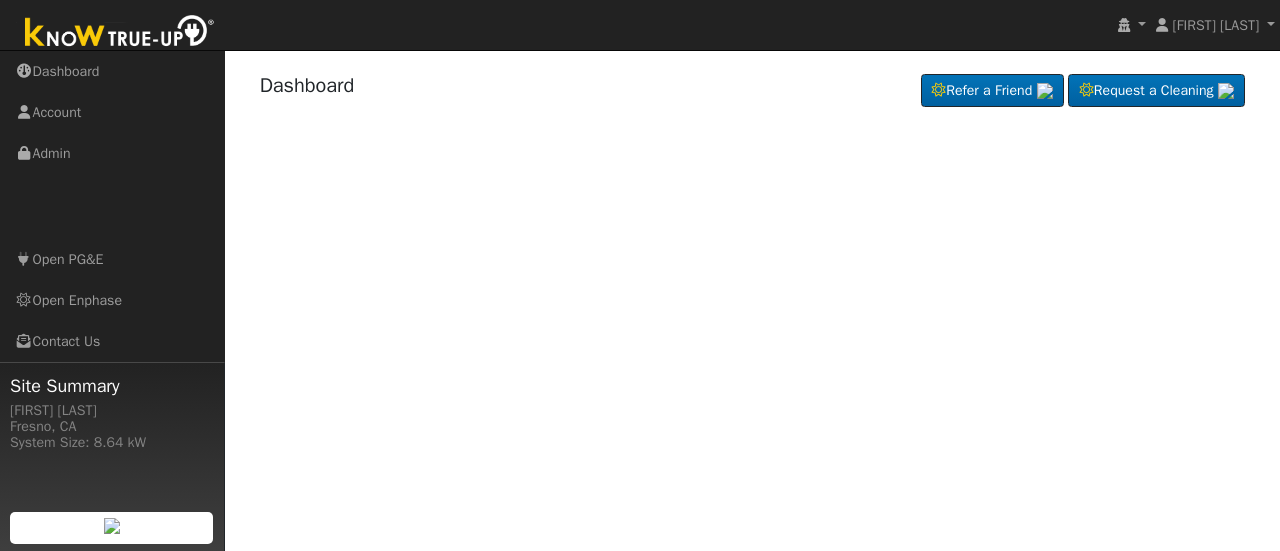 scroll, scrollTop: 0, scrollLeft: 0, axis: both 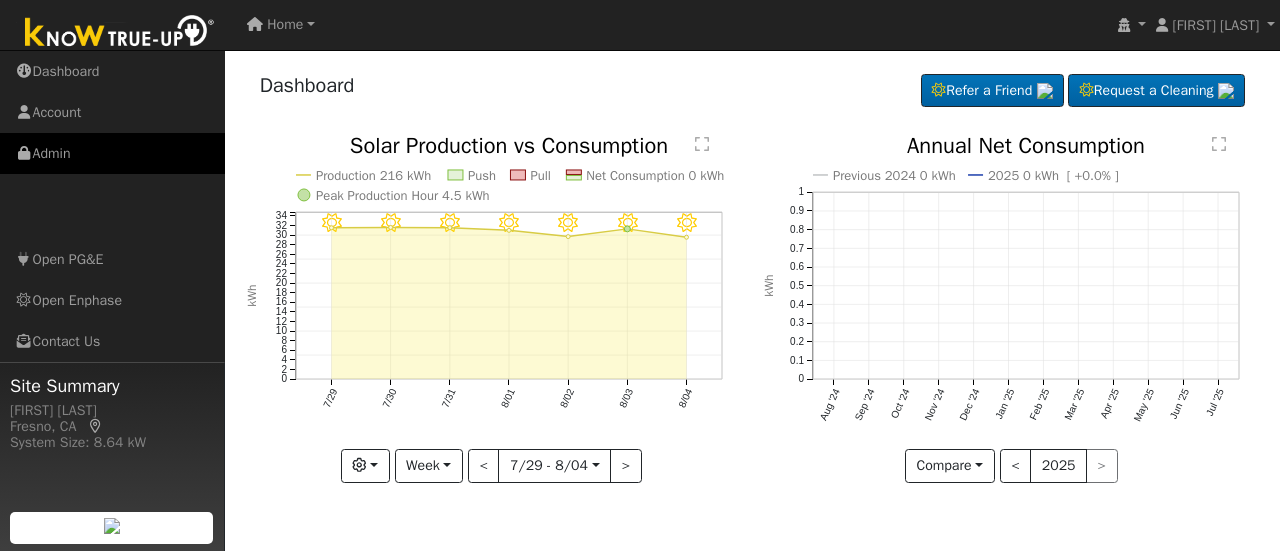 click on "Admin" at bounding box center (112, 153) 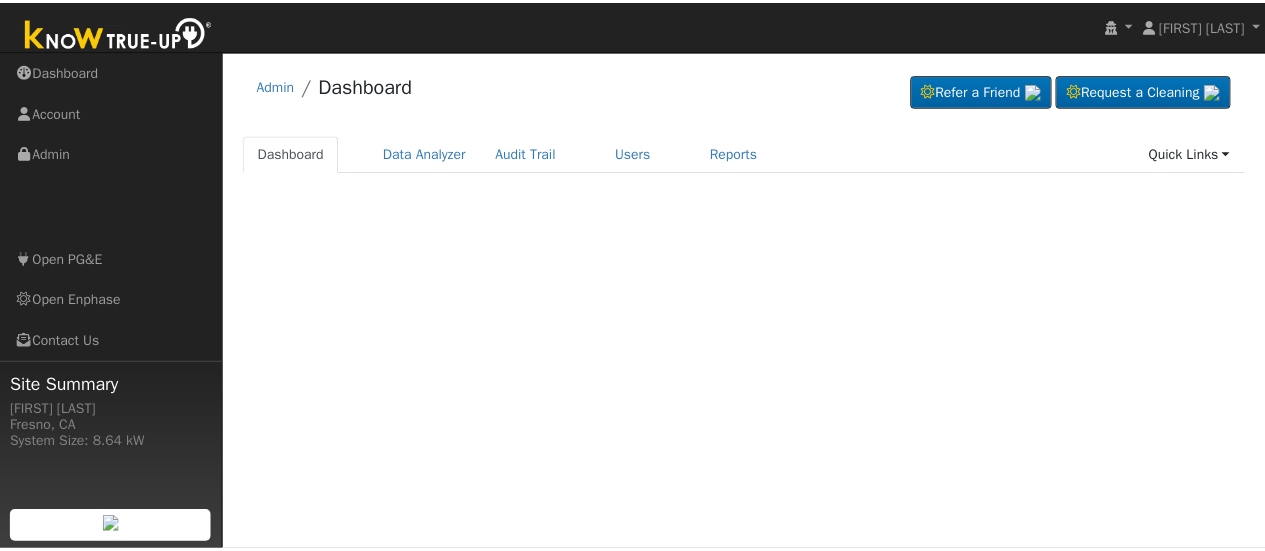 scroll, scrollTop: 0, scrollLeft: 0, axis: both 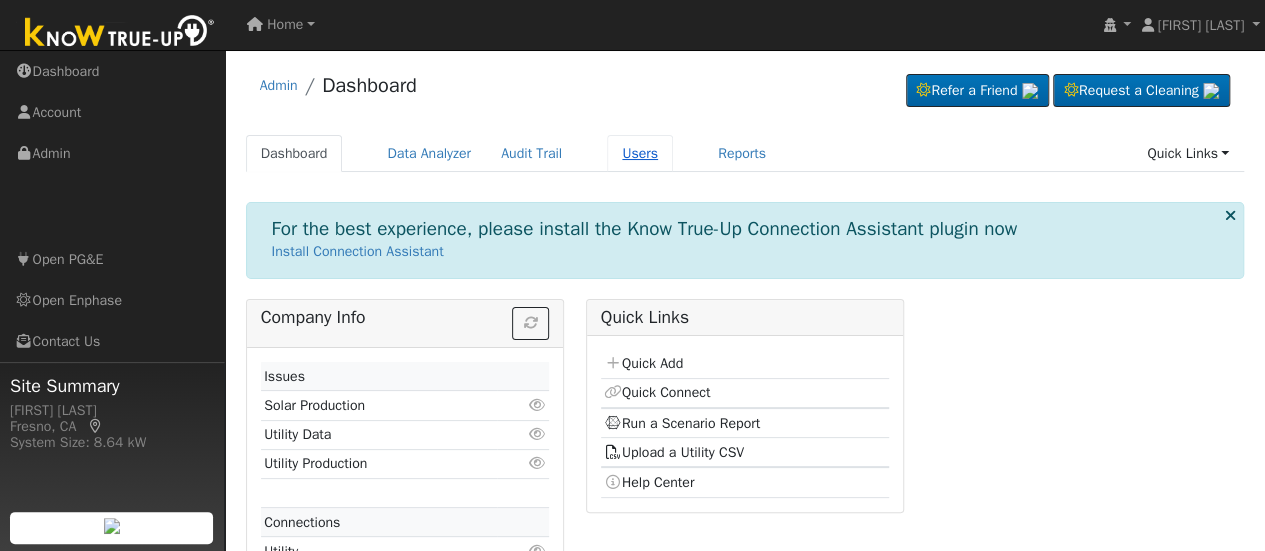 click on "Users" at bounding box center (640, 153) 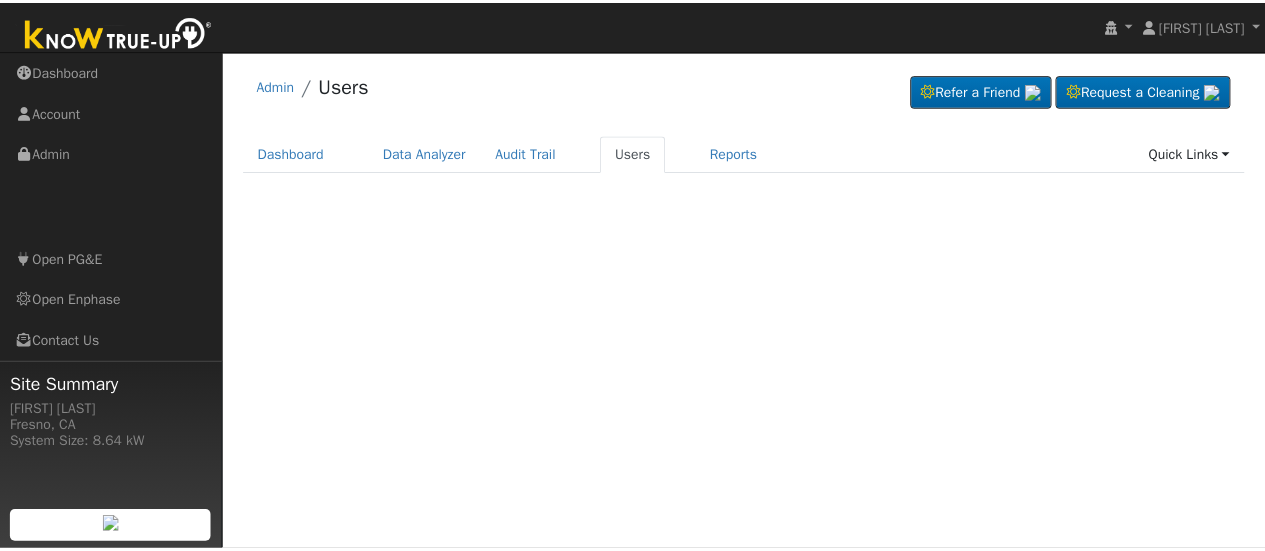 scroll, scrollTop: 0, scrollLeft: 0, axis: both 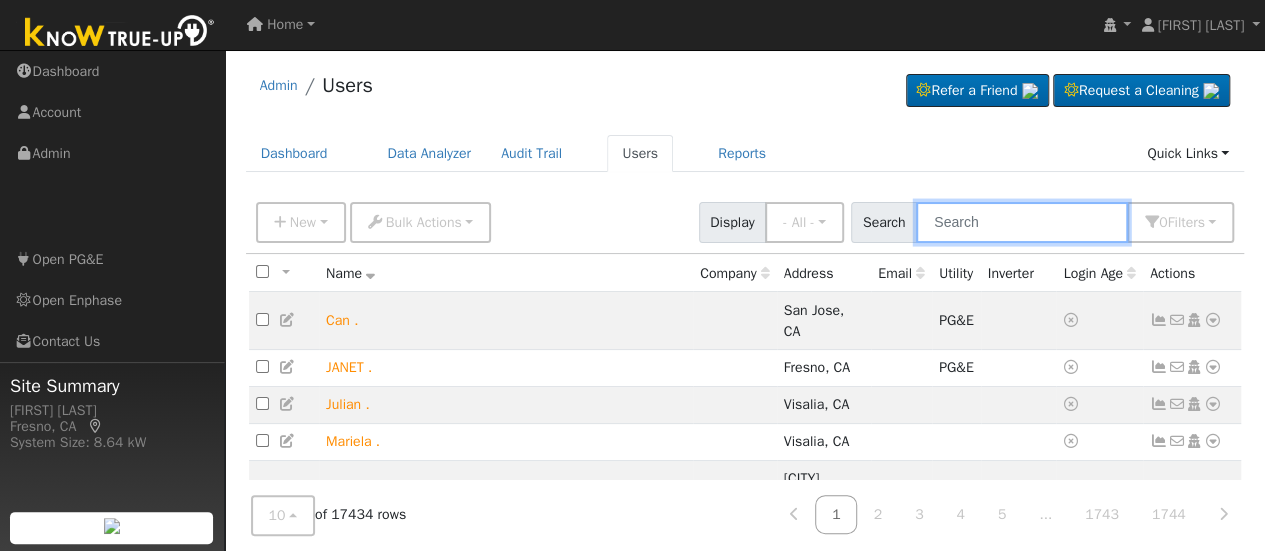 click at bounding box center (1022, 222) 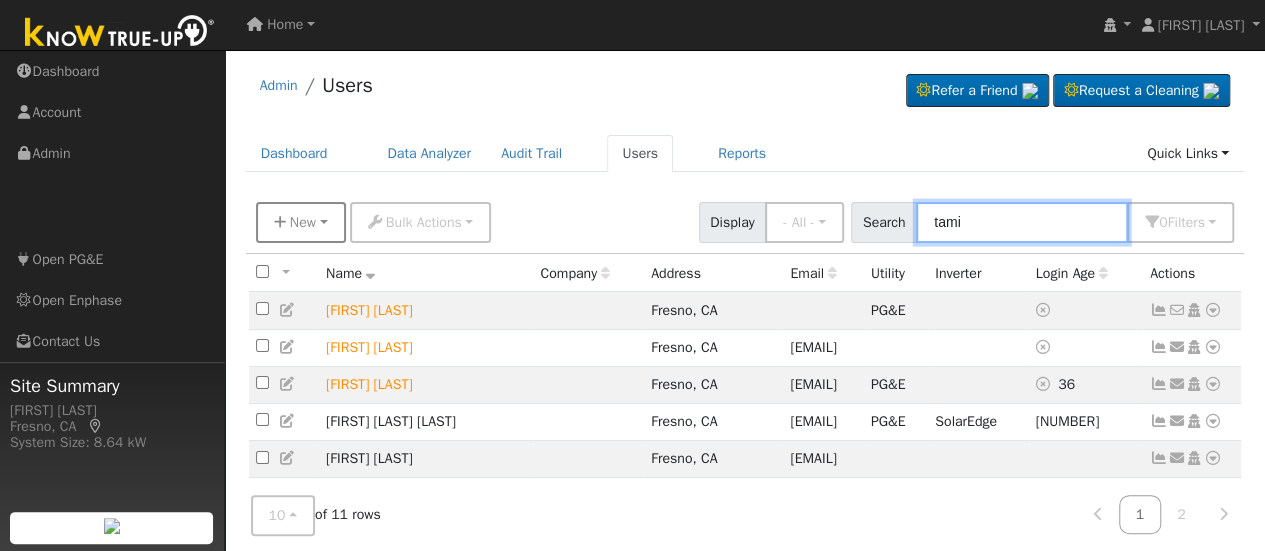 type on "tami" 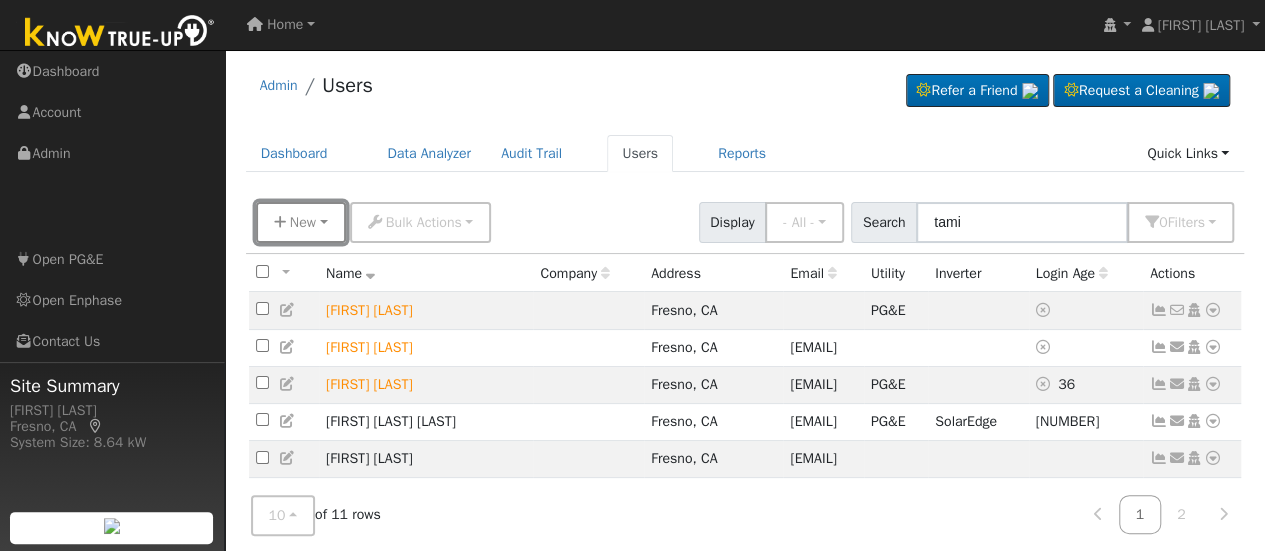 click on "New" at bounding box center [301, 222] 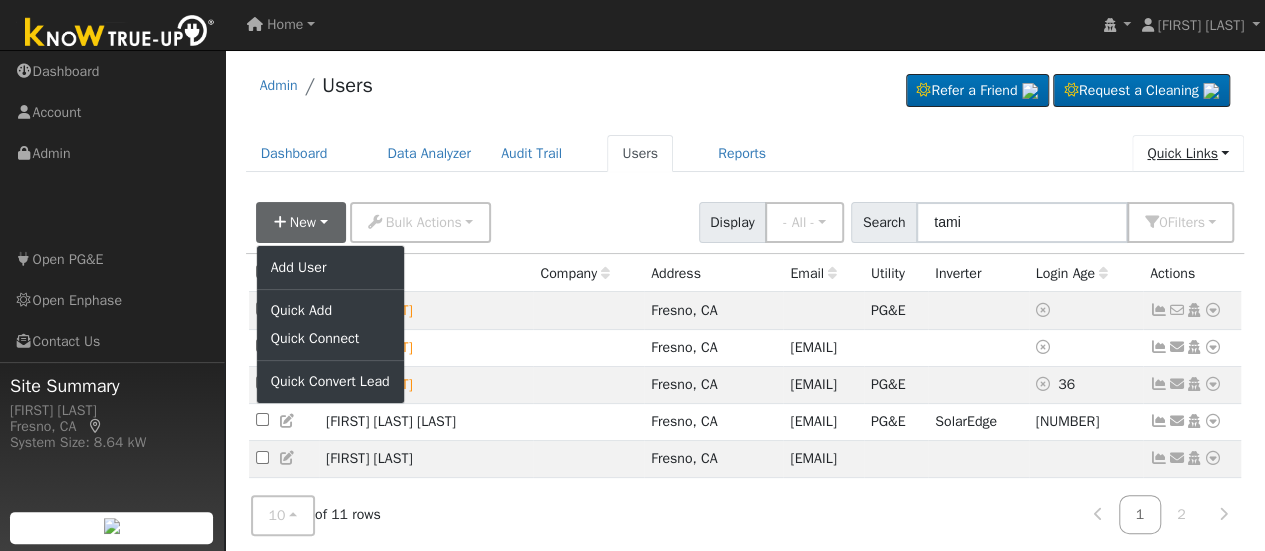 click on "Quick Links" at bounding box center (1188, 153) 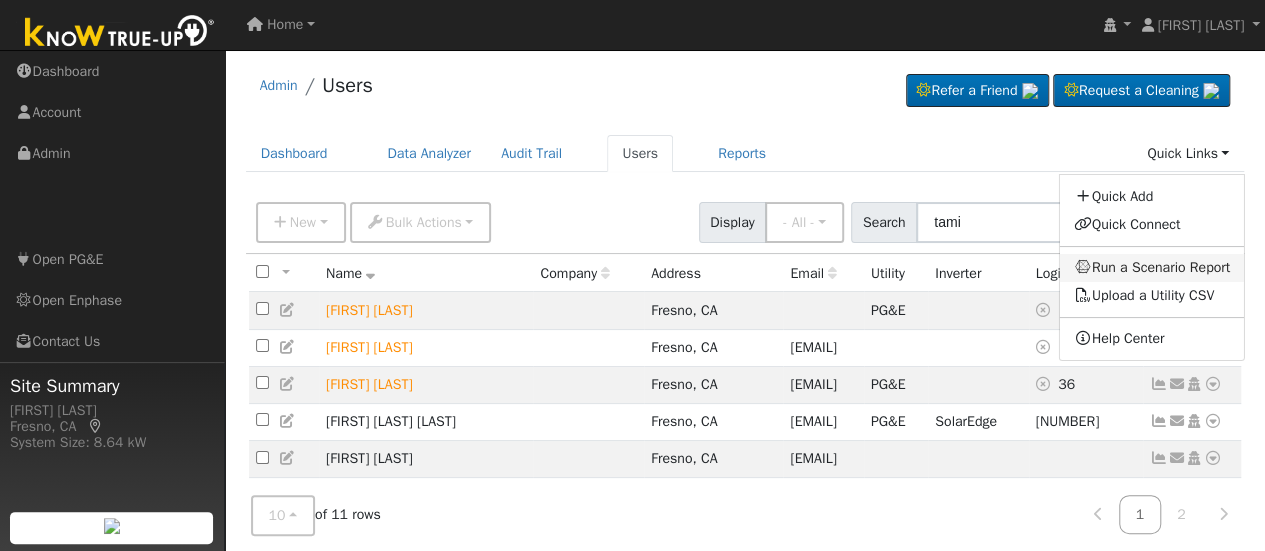 click on "Run a Scenario Report" at bounding box center [1152, 268] 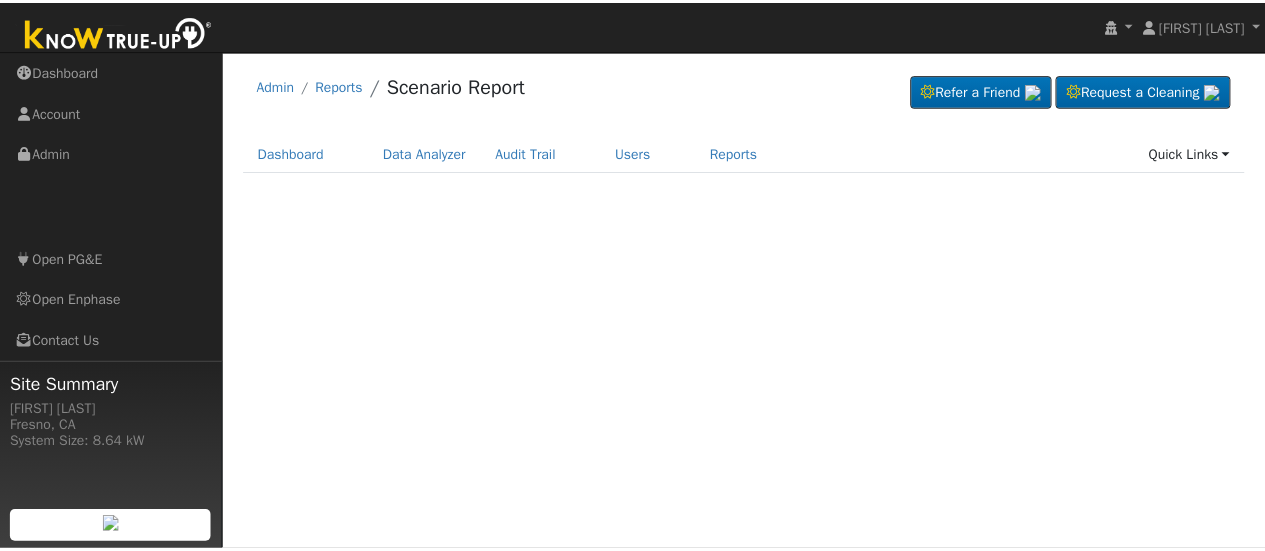 scroll, scrollTop: 0, scrollLeft: 0, axis: both 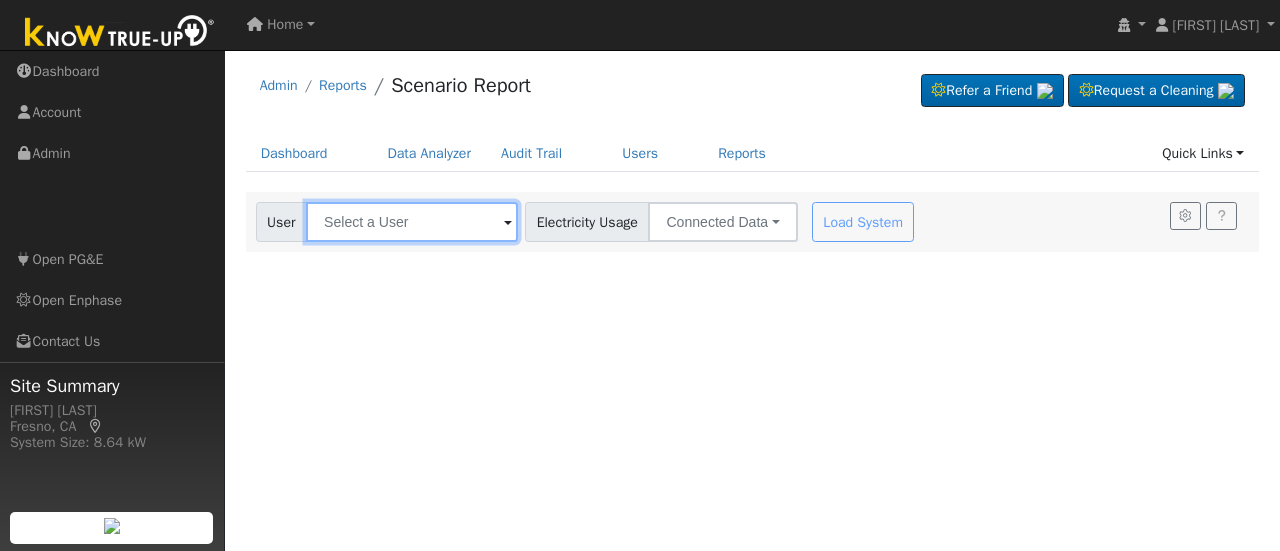 click at bounding box center (412, 222) 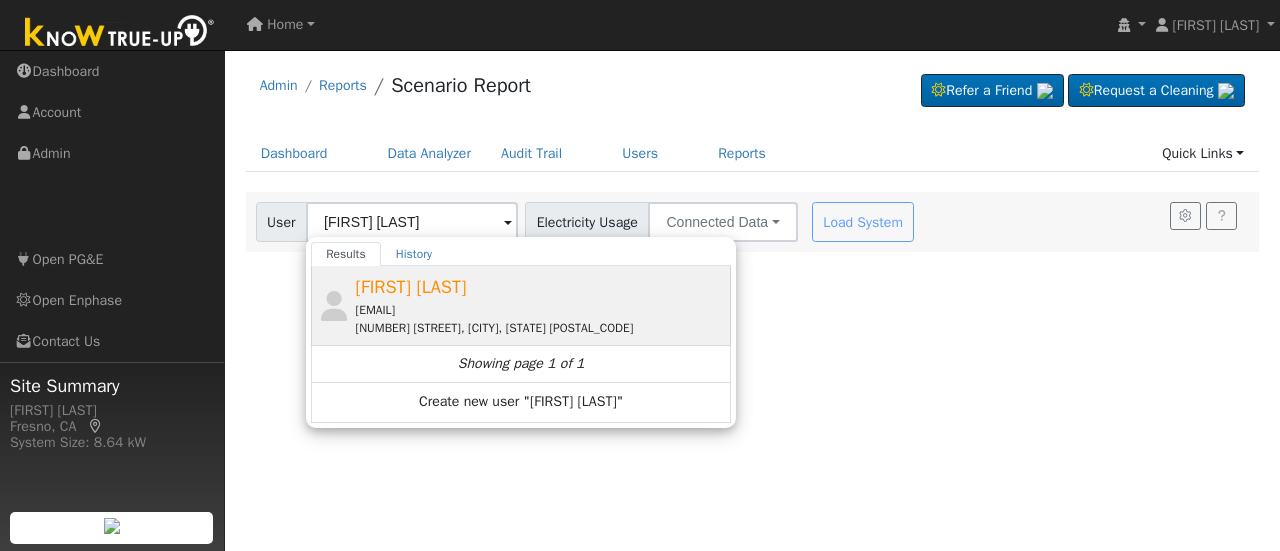 click on "[NUMBER] [STREET], [CITY], [STATE] [POSTAL_CODE]" at bounding box center [541, 328] 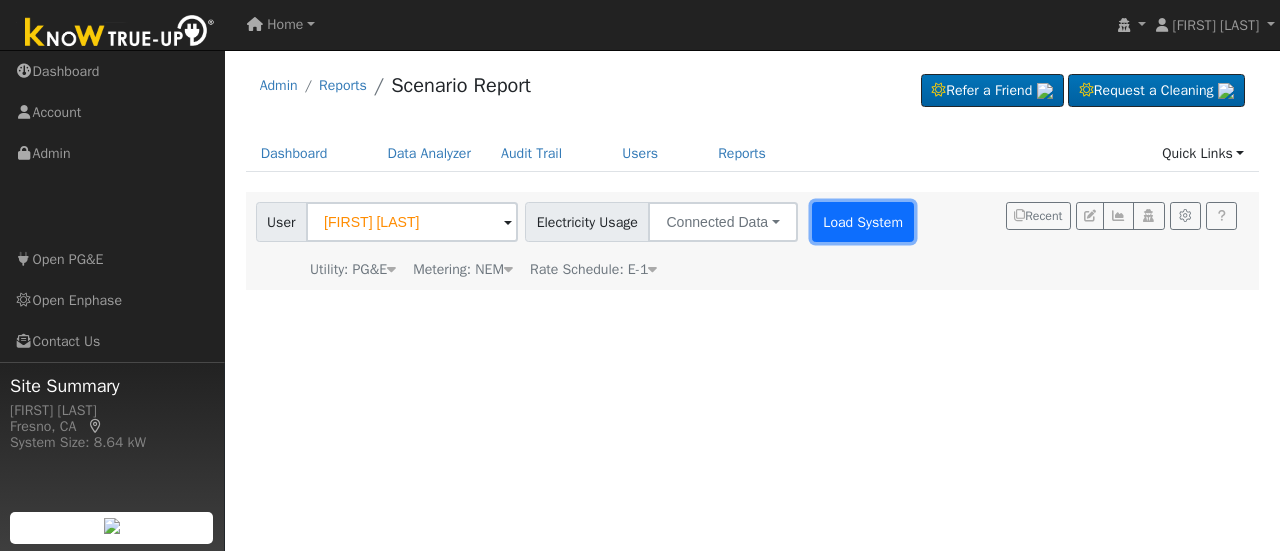 click on "Load System" at bounding box center [863, 222] 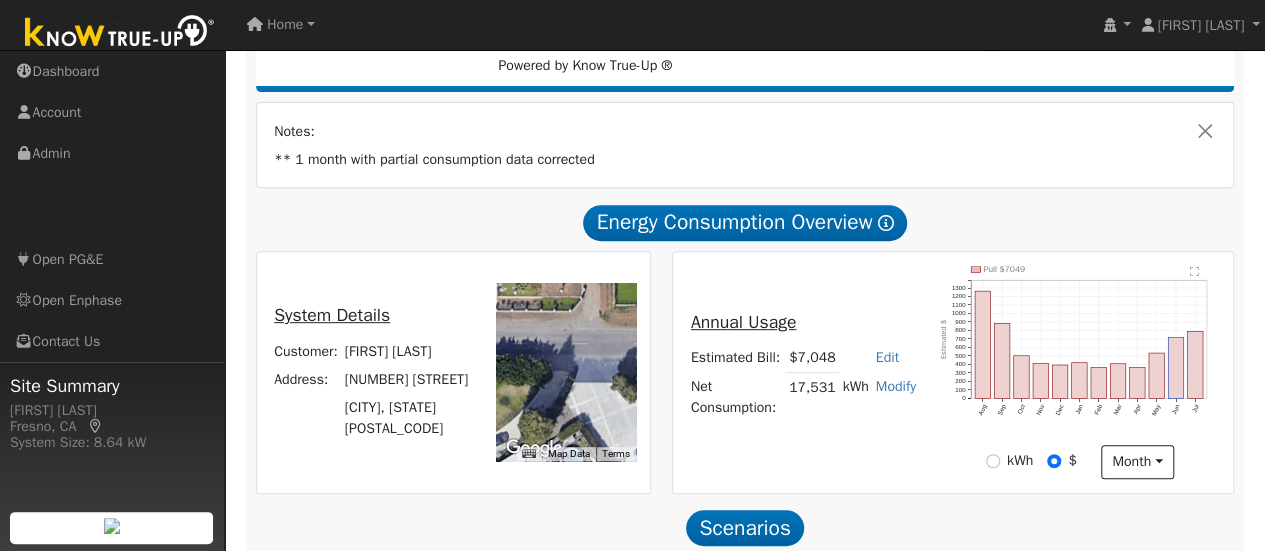 scroll, scrollTop: 400, scrollLeft: 0, axis: vertical 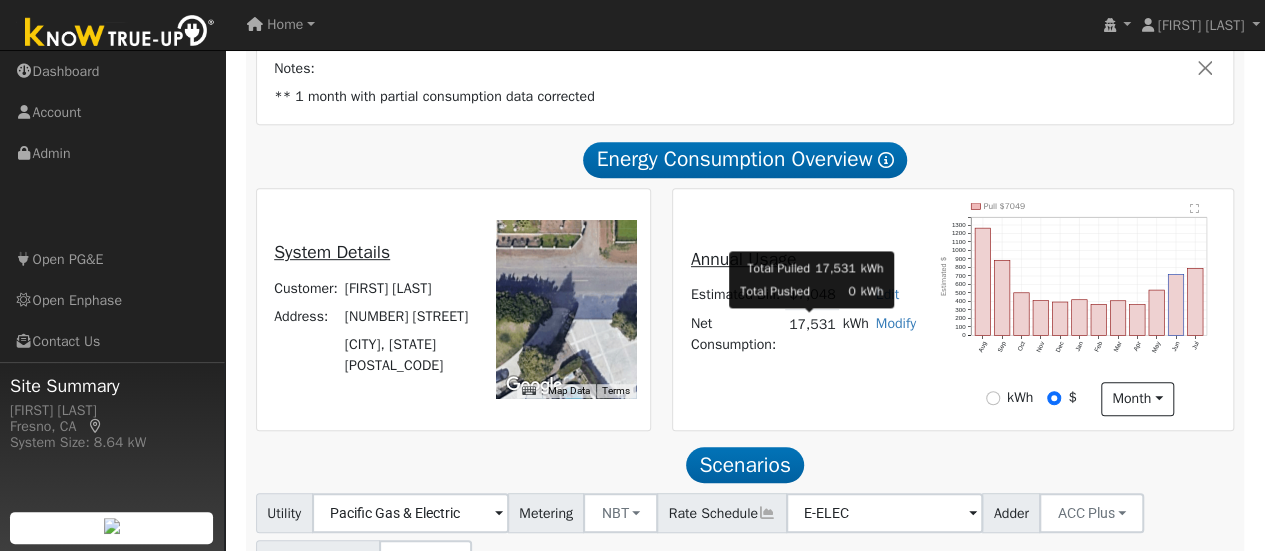 click on "17,531" at bounding box center (811, 334) 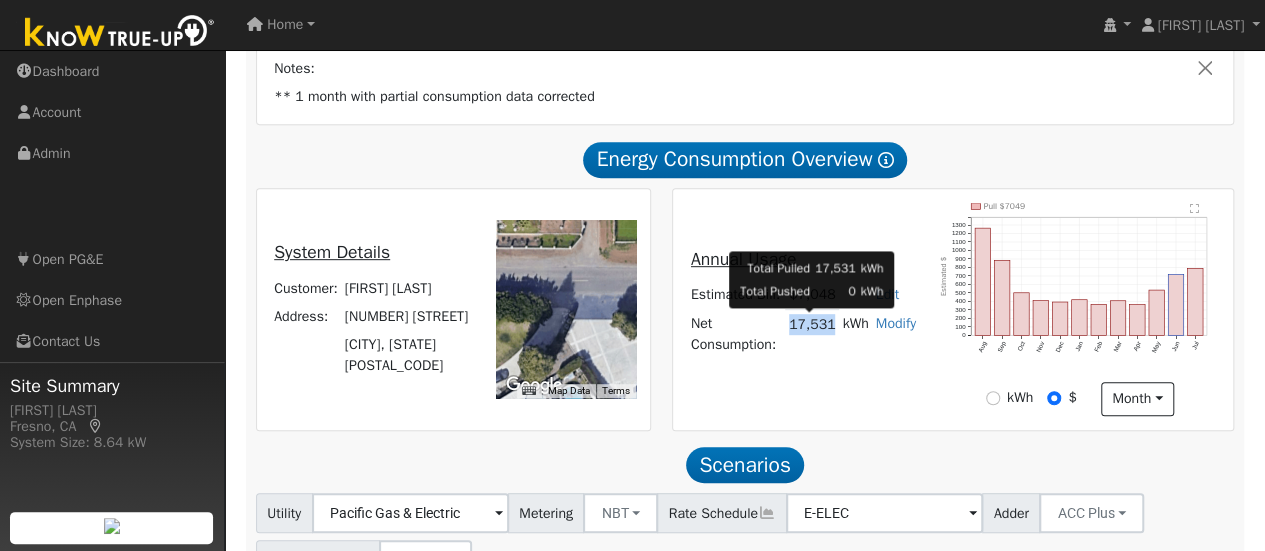 click on "17,531" at bounding box center [811, 334] 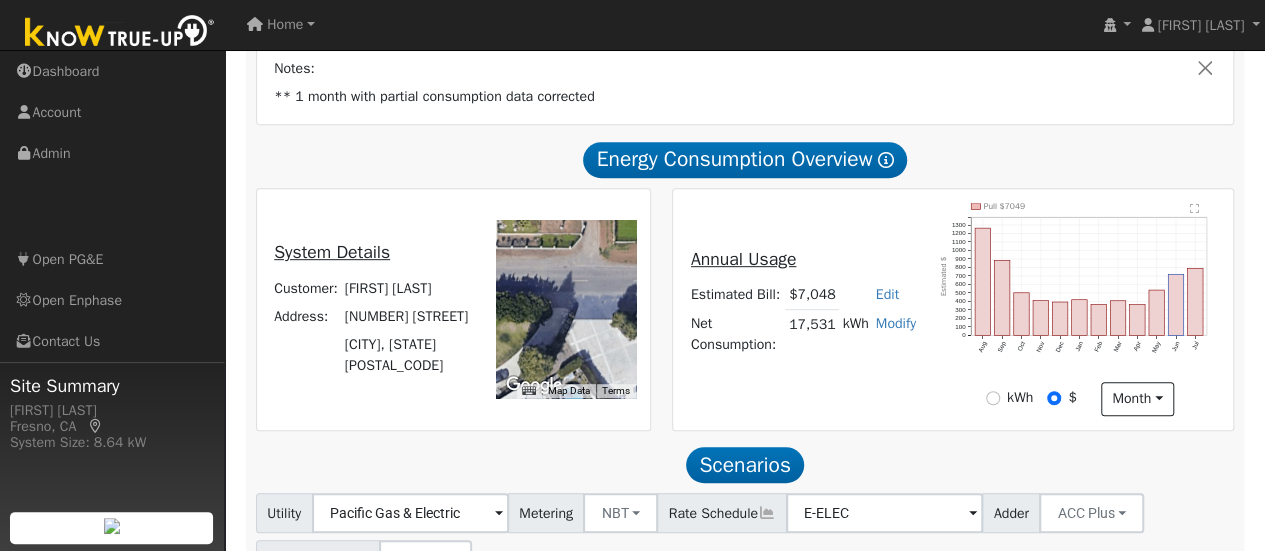 click on "Annual Usage Estimated Bill: $7,048 Edit Estimated Bill $ Annual Net Consumption: 17,531  kWh Modify Add Consumption Add Electric Vehicle  Add Consumption  Current: 17531 kWh Add: + 0 kWh New Total: = 0 kWh Save  Add Electric Vehicle  miles per week Save" at bounding box center [803, 309] 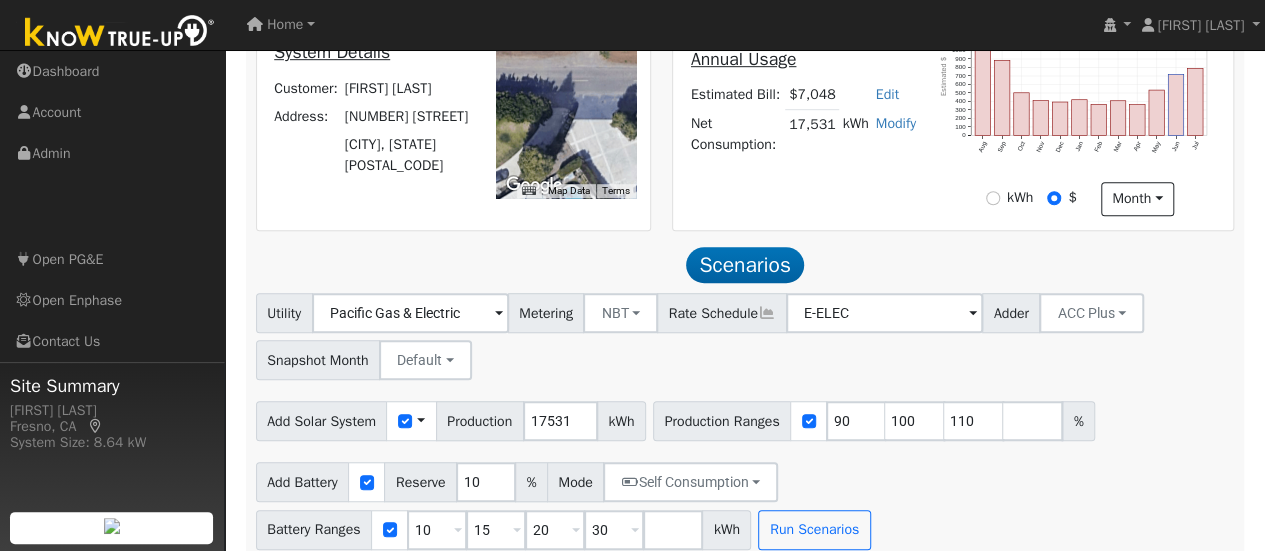 scroll, scrollTop: 622, scrollLeft: 0, axis: vertical 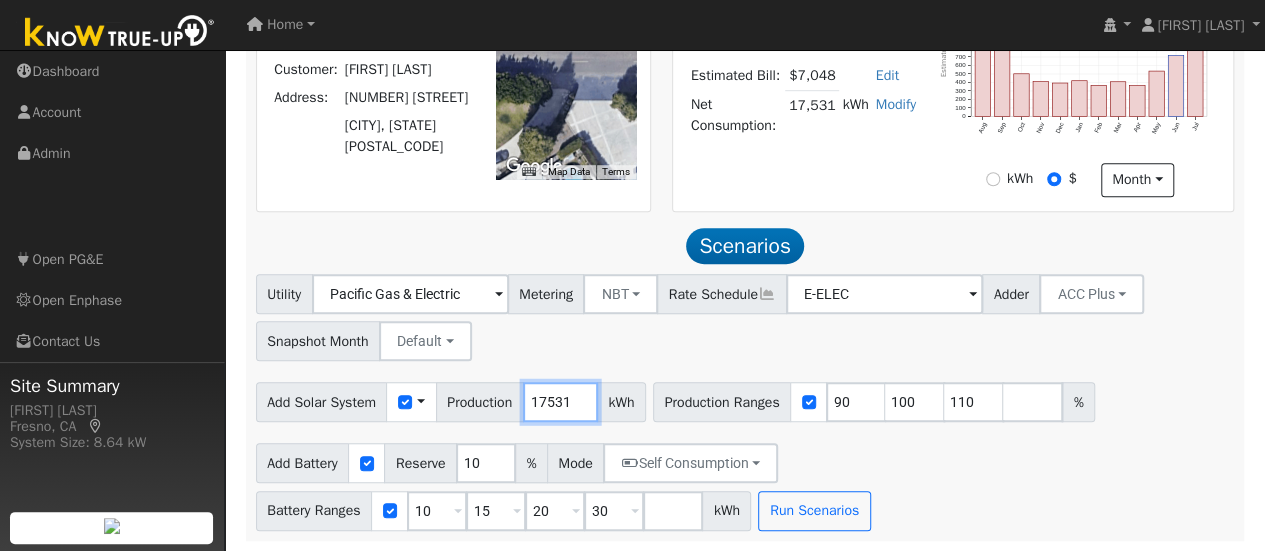 drag, startPoint x: 571, startPoint y: 404, endPoint x: 493, endPoint y: 400, distance: 78.10249 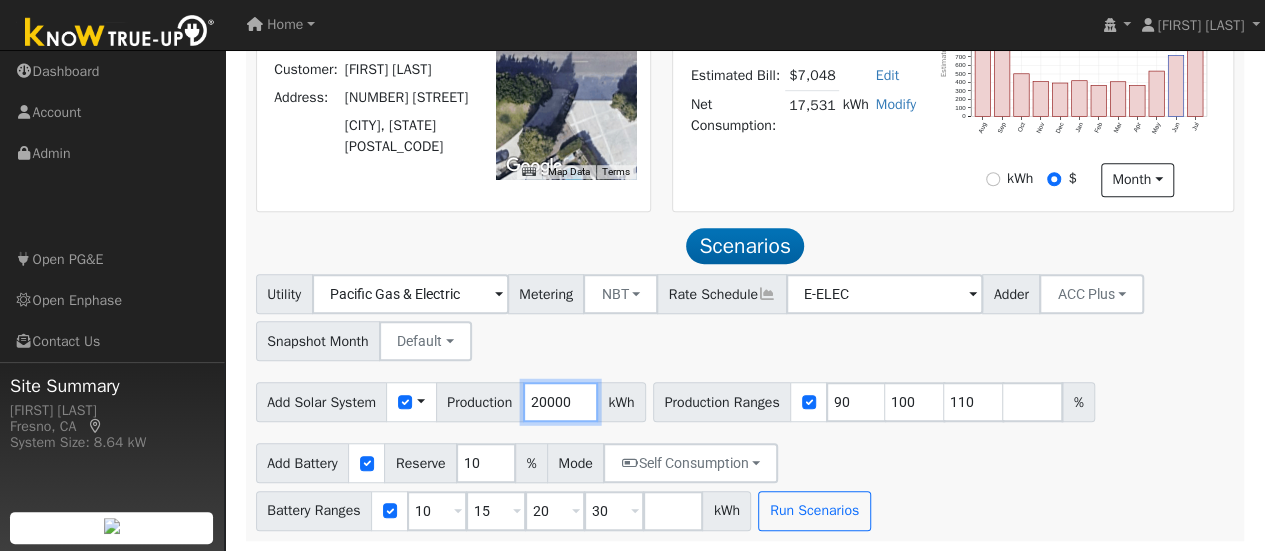 type on "20000" 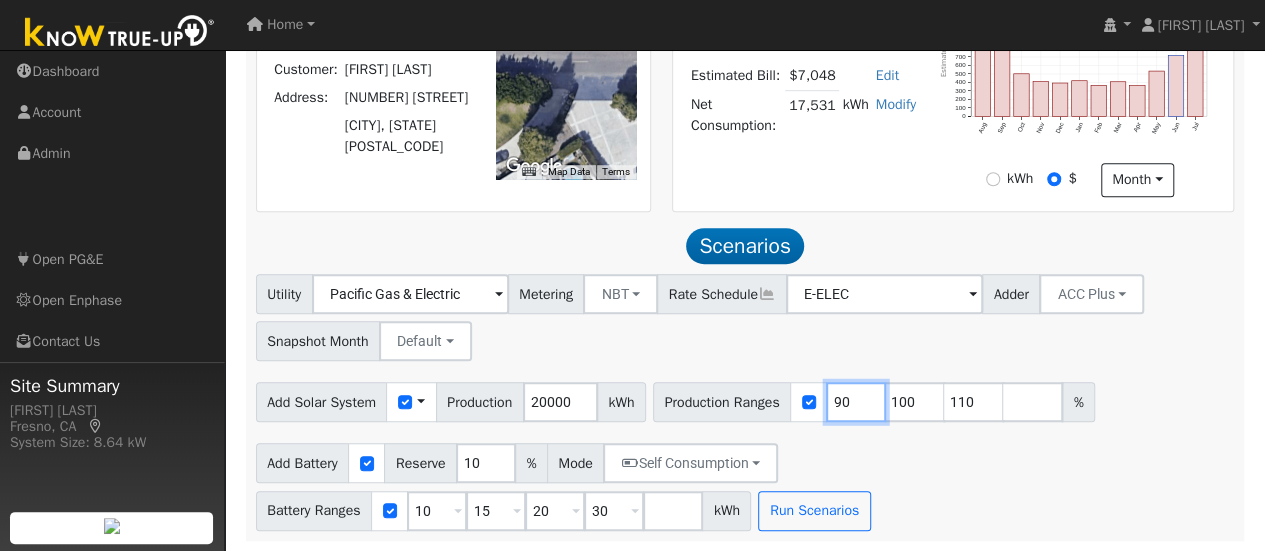 click on "90" at bounding box center (856, 402) 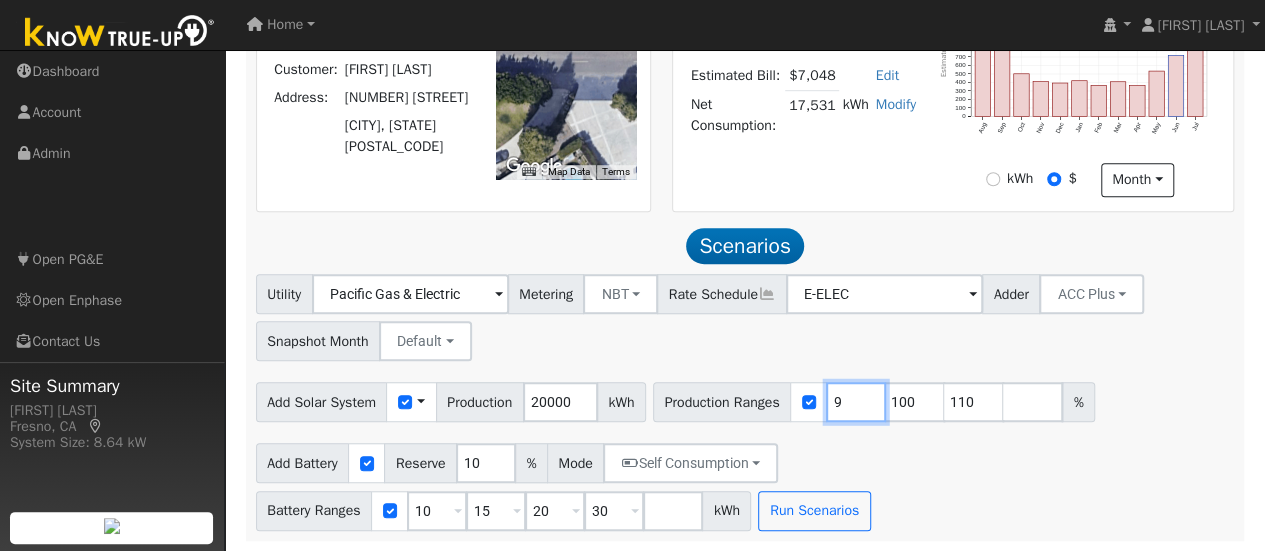 type on "100" 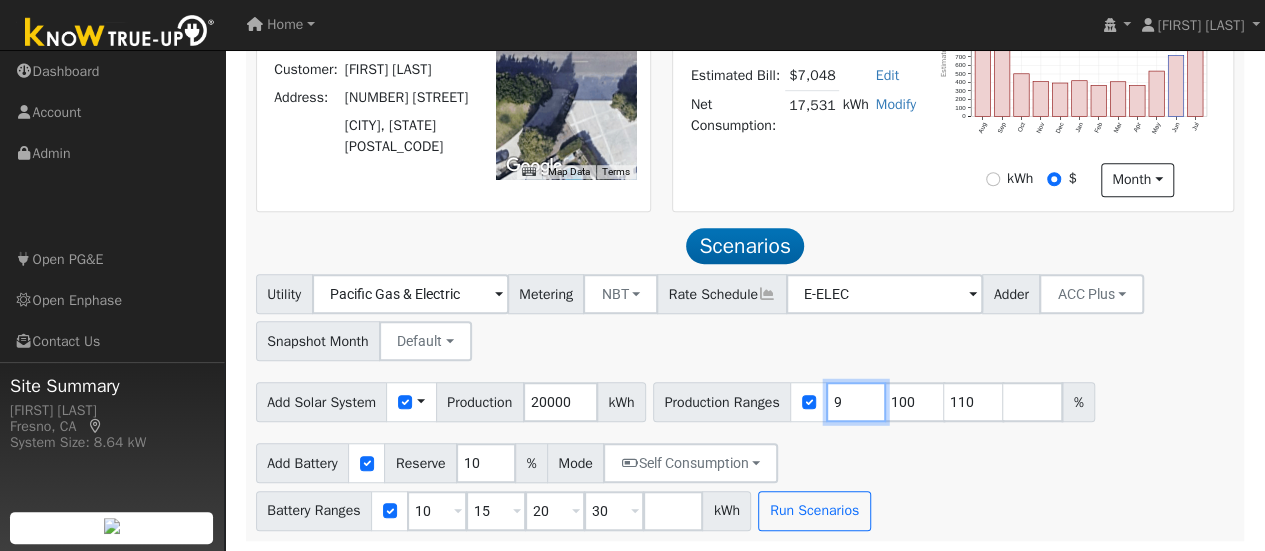 type on "110" 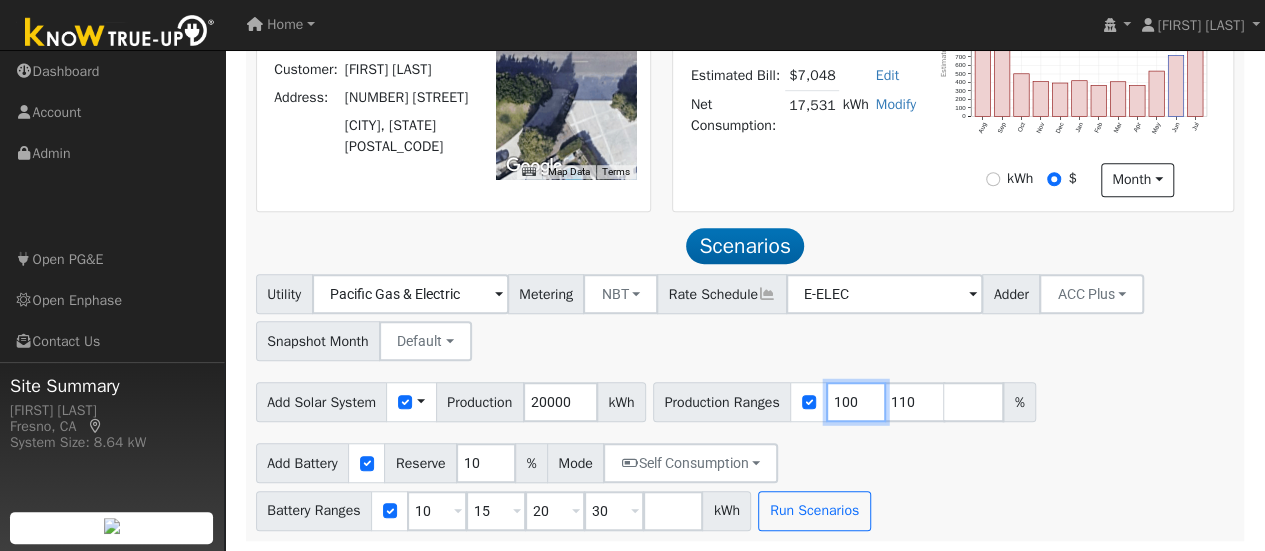type on "100" 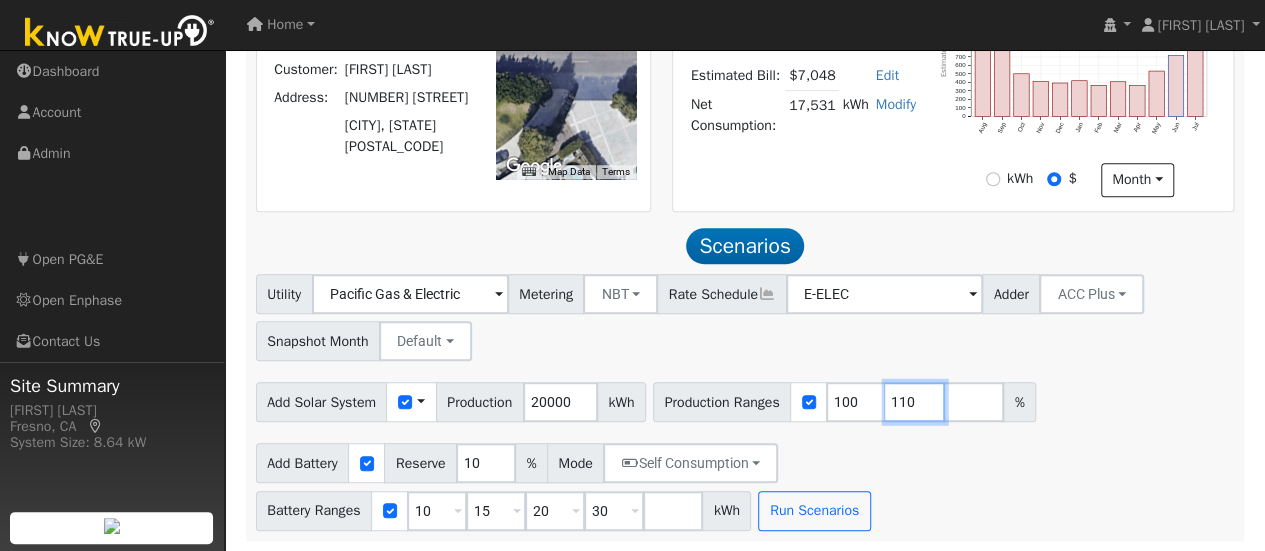 click on "110" at bounding box center (915, 402) 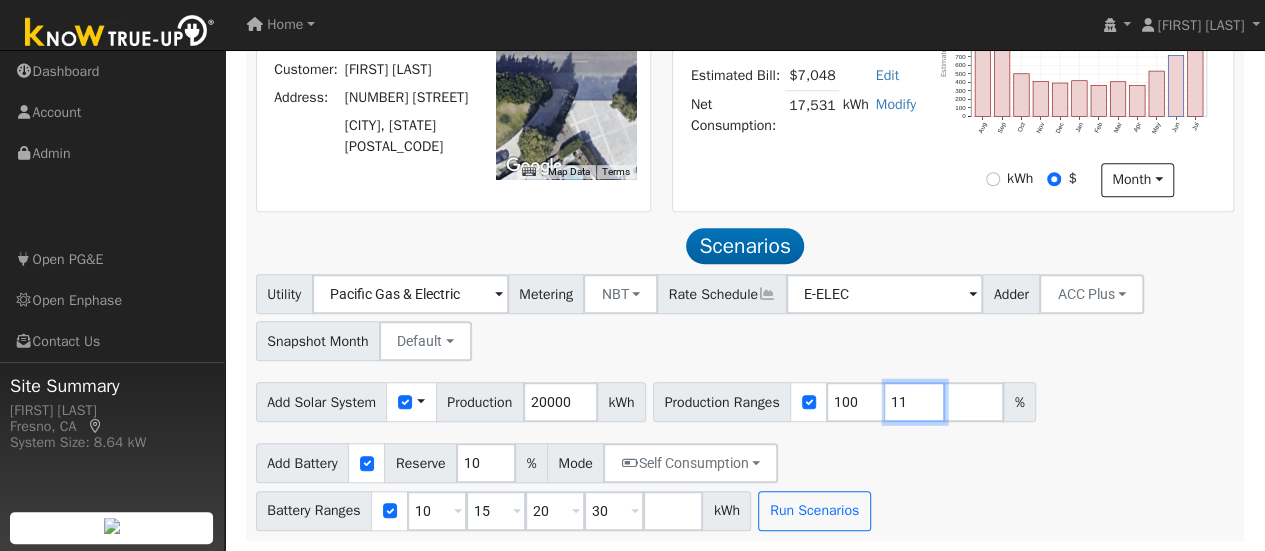 type on "1" 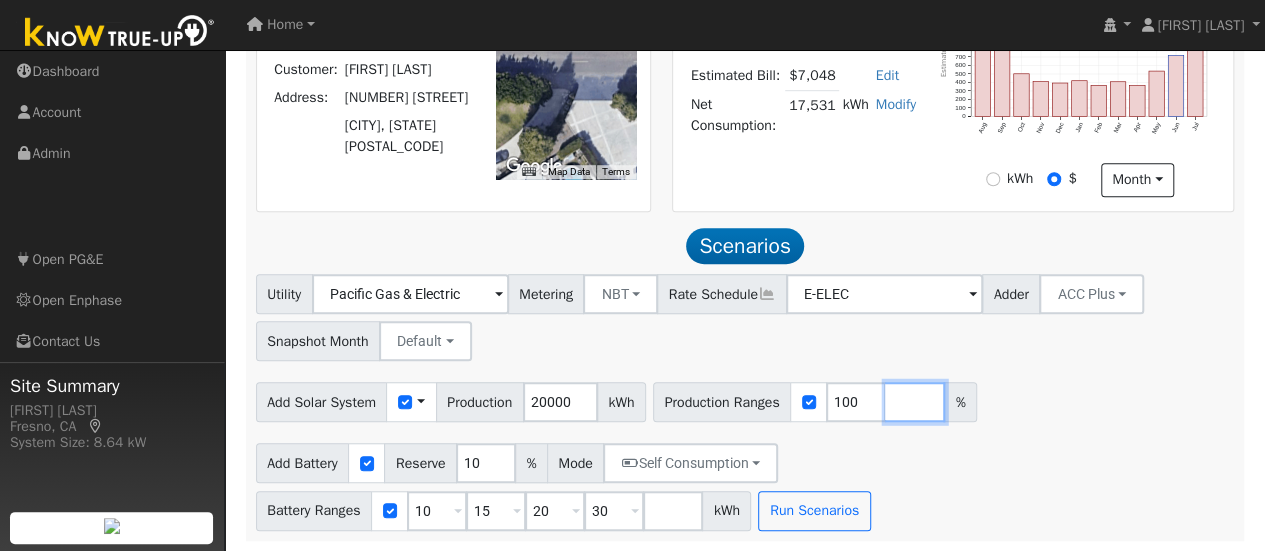 type 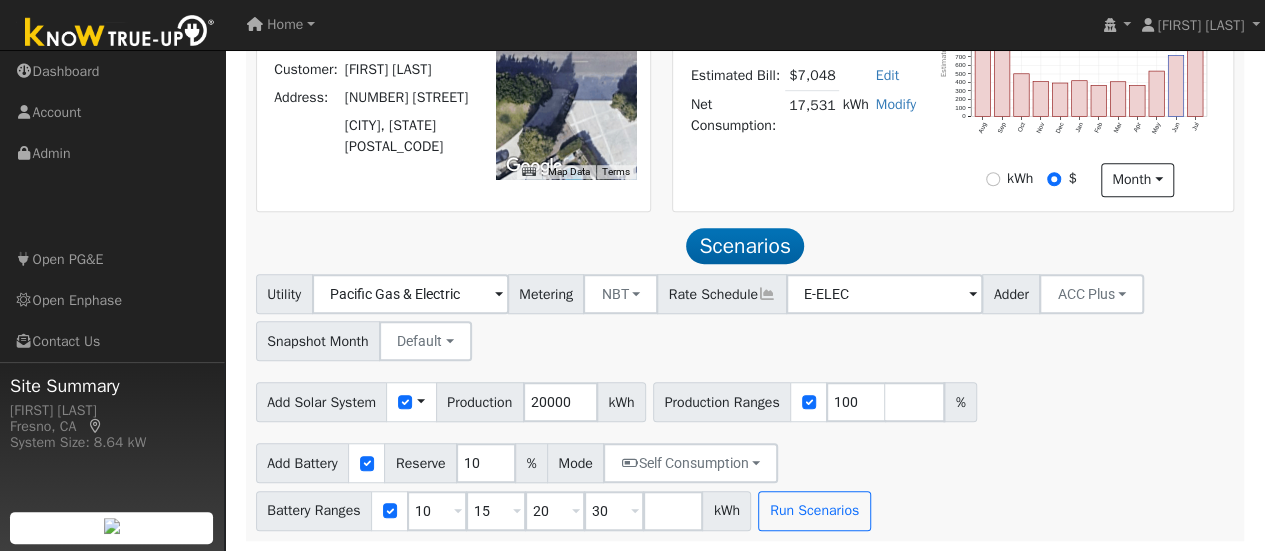 click on "Add Battery Reserve 10 % Mode  Self Consumption  Self Consumption  Peak Savings    ACC High Value Push    Backup Battery Ranges 10 Overrides Reserve % Mode  None None  Self Consumption  Peak Savings    ACC High Value Push    Backup 15 Overrides Reserve % Mode  None None  Self Consumption  Peak Savings    ACC High Value Push    Backup 20 Overrides Reserve % Mode  None None  Self Consumption  Peak Savings    ACC High Value Push    Backup 30 Overrides Reserve % Mode  None None  Self Consumption  Peak Savings    ACC High Value Push    Backup kWh Run Scenarios" at bounding box center (745, 483) 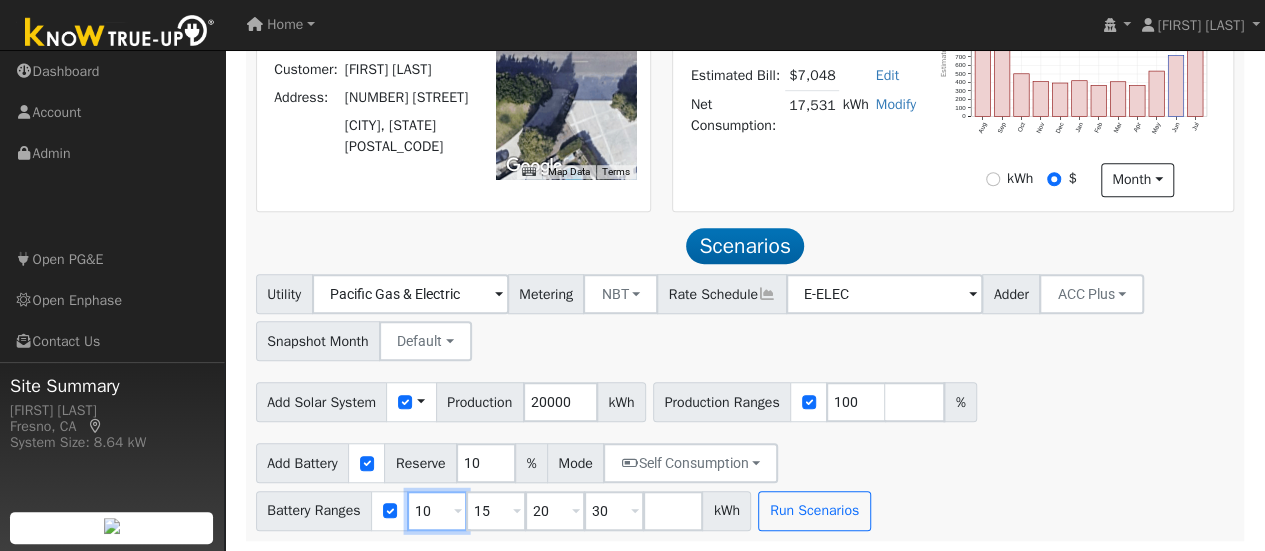 click on "10" at bounding box center (437, 511) 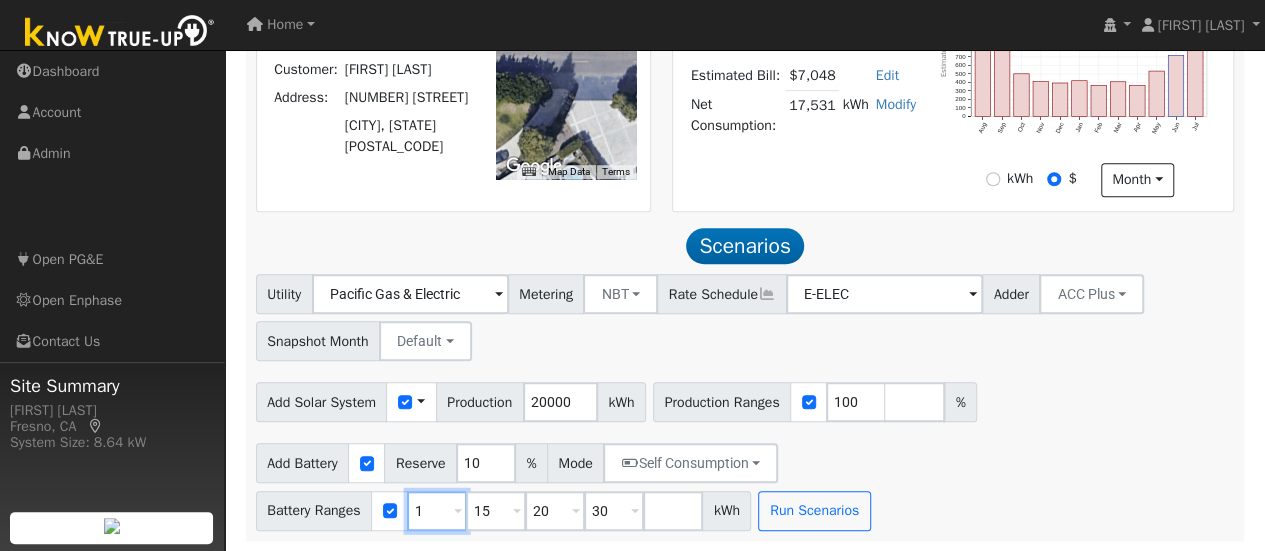 type on "15" 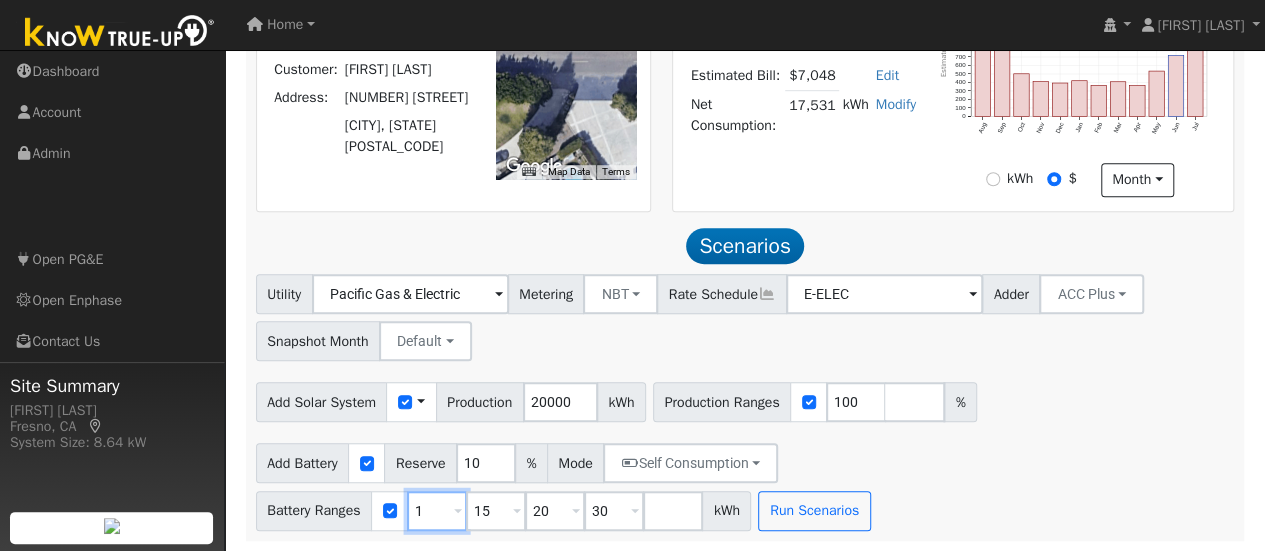 type on "20" 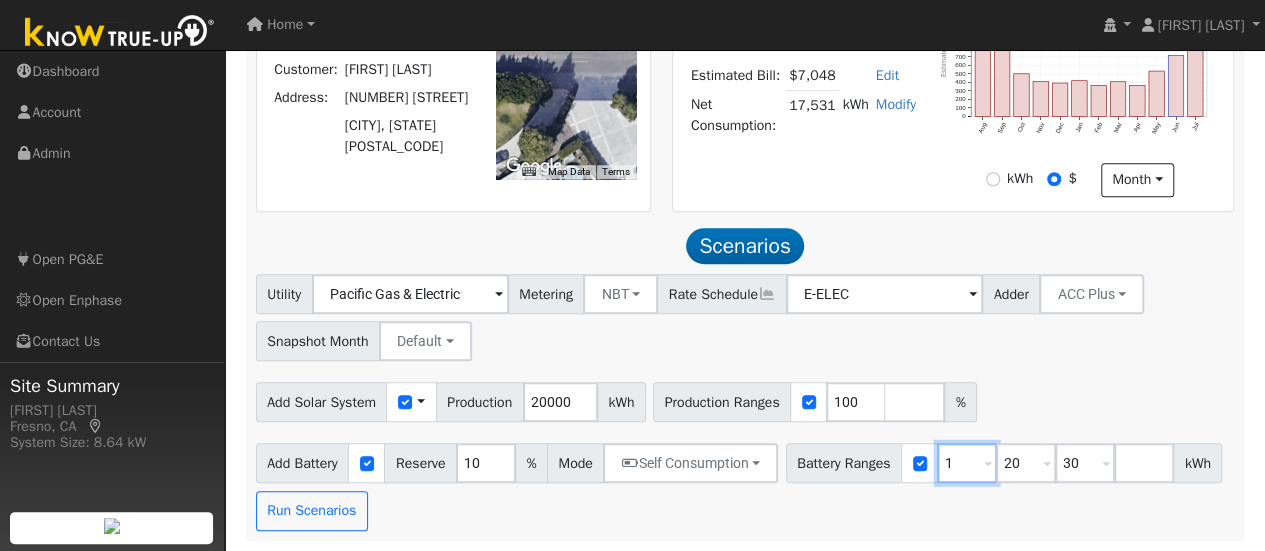 type on "10" 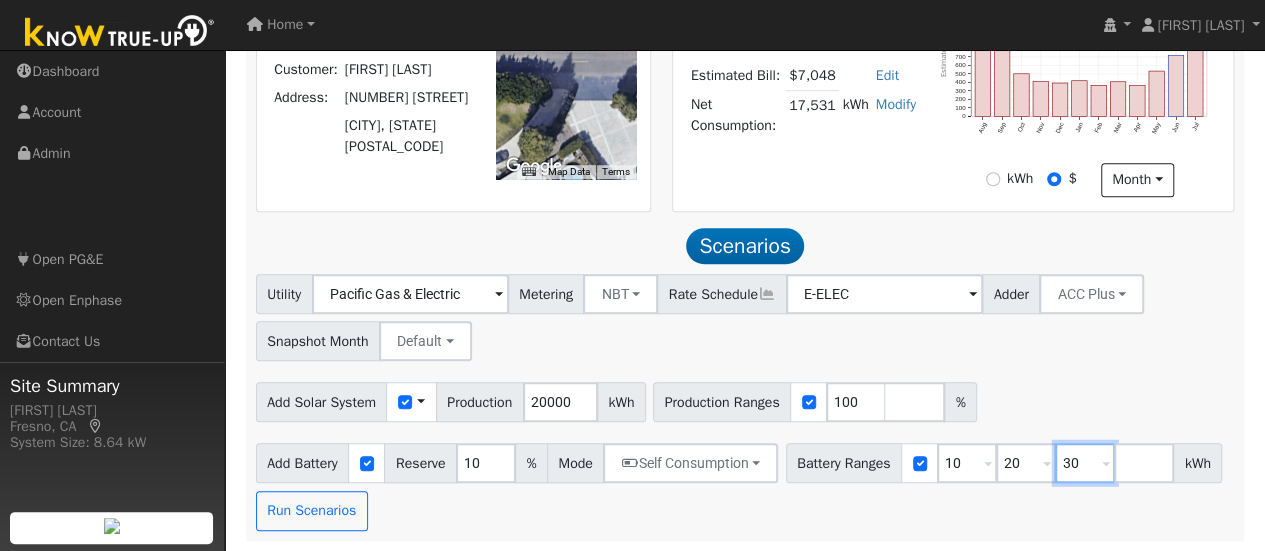 click on "30" at bounding box center (1085, 463) 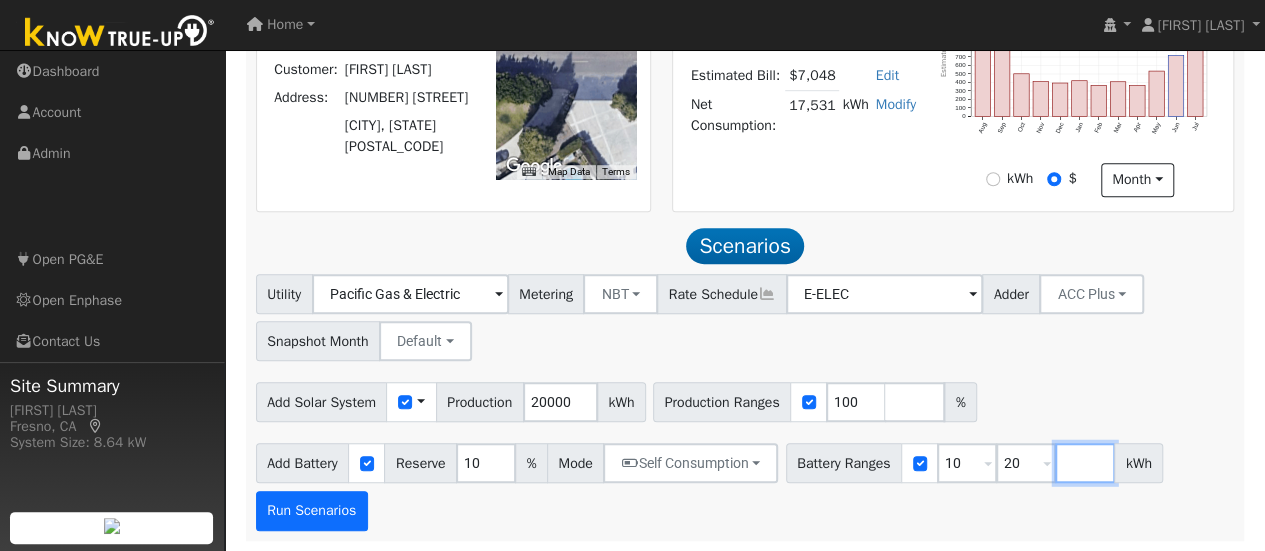 type 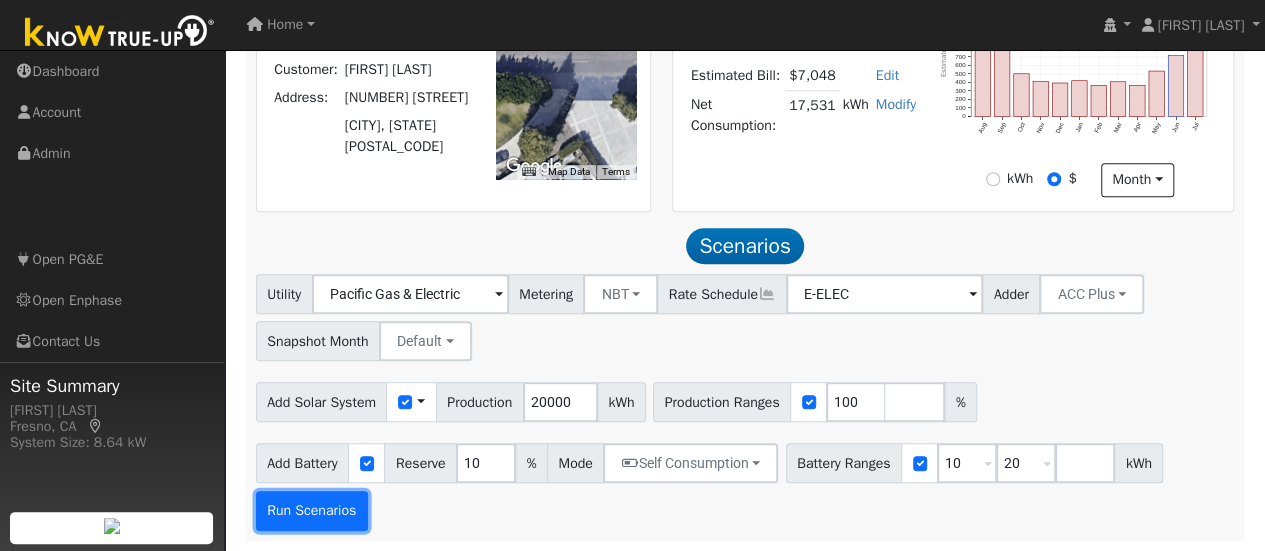 click on "Run Scenarios" at bounding box center [312, 511] 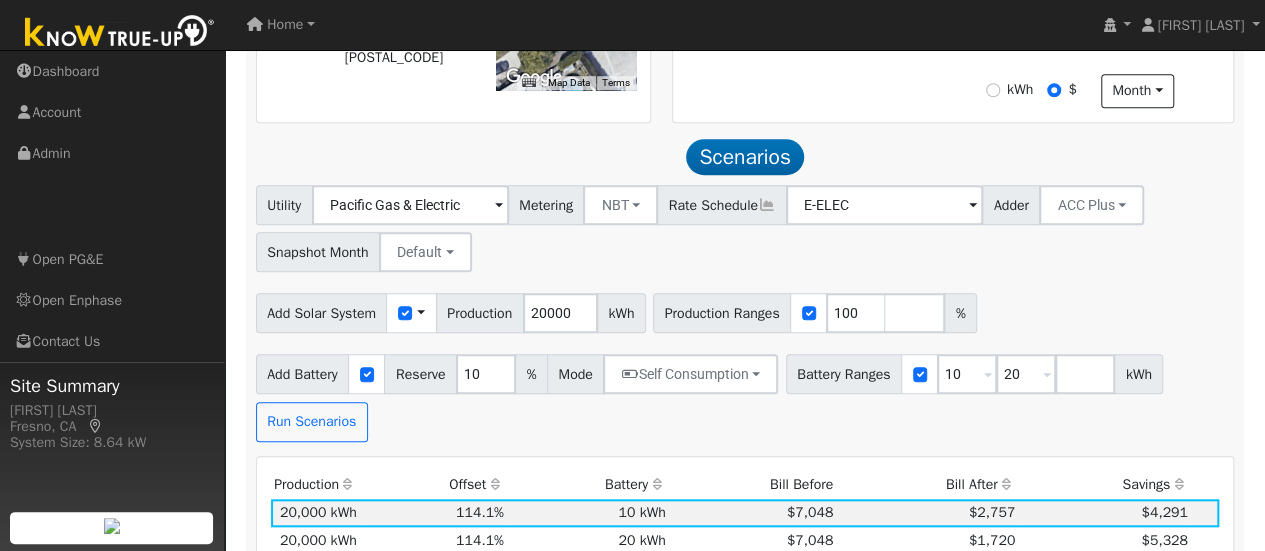 scroll, scrollTop: 689, scrollLeft: 0, axis: vertical 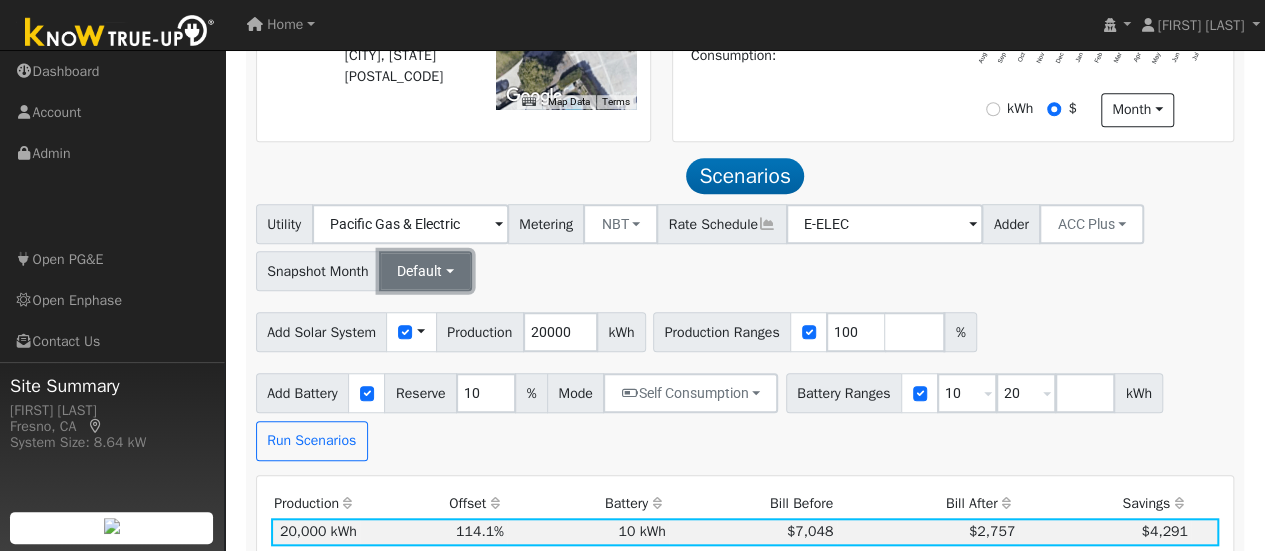 click on "Default" at bounding box center (425, 271) 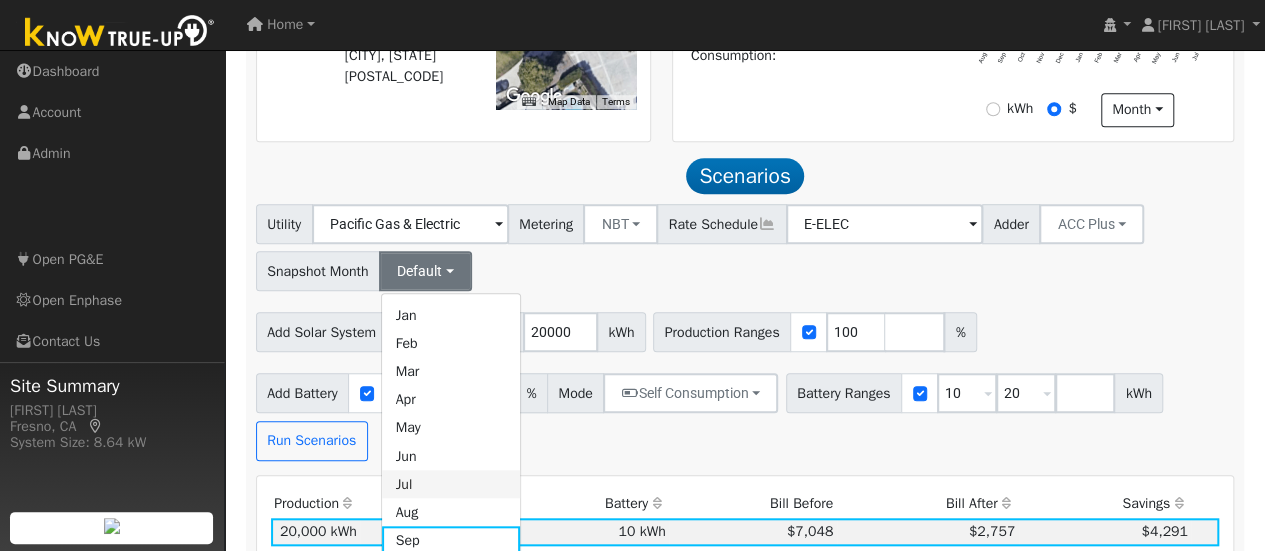 click on "Jul" at bounding box center (451, 484) 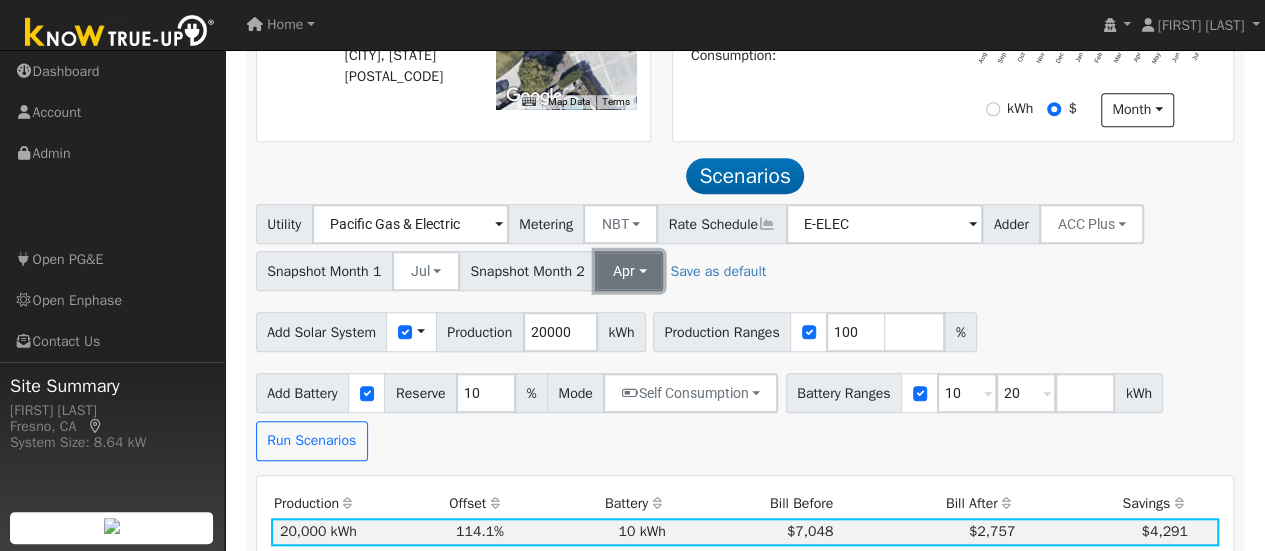 click on "Apr" at bounding box center (629, 271) 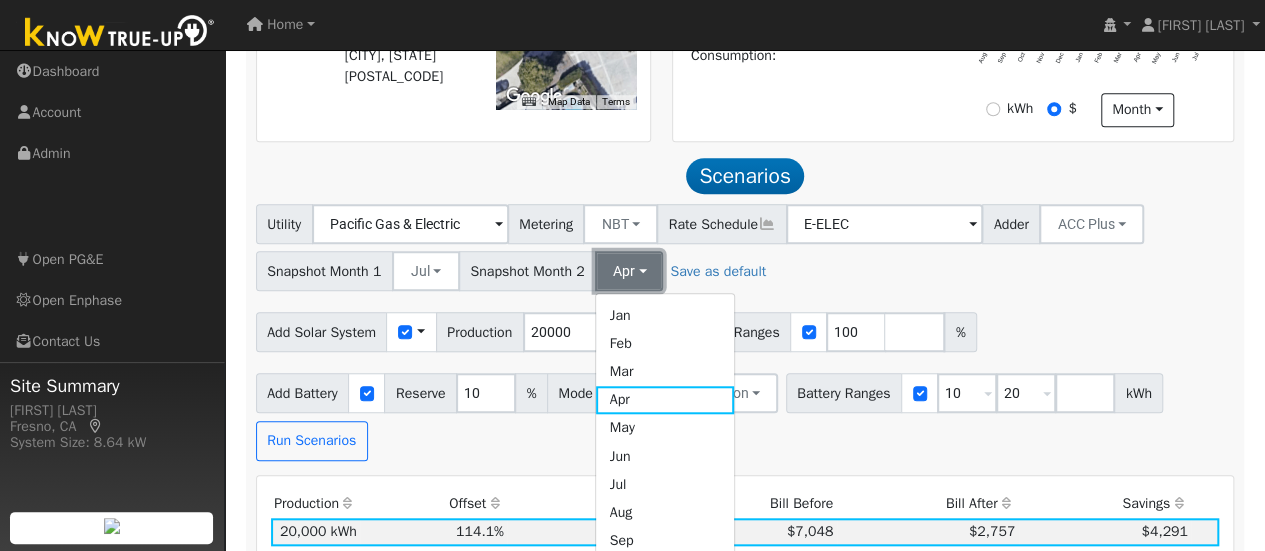 click on "Apr" at bounding box center [629, 271] 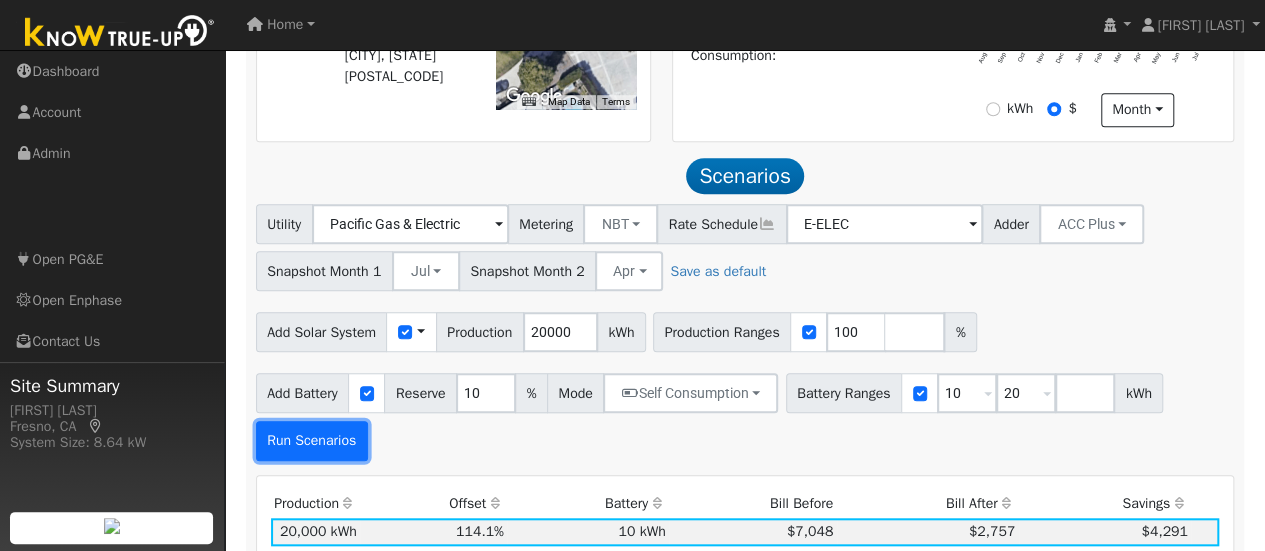 click on "Run Scenarios" at bounding box center (312, 441) 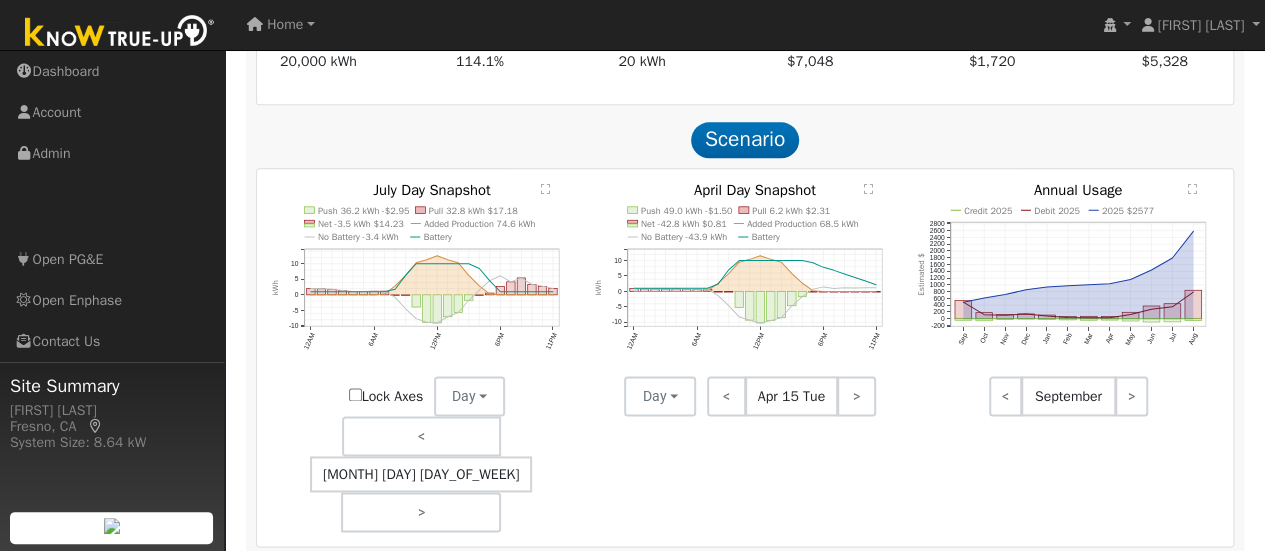scroll, scrollTop: 1189, scrollLeft: 0, axis: vertical 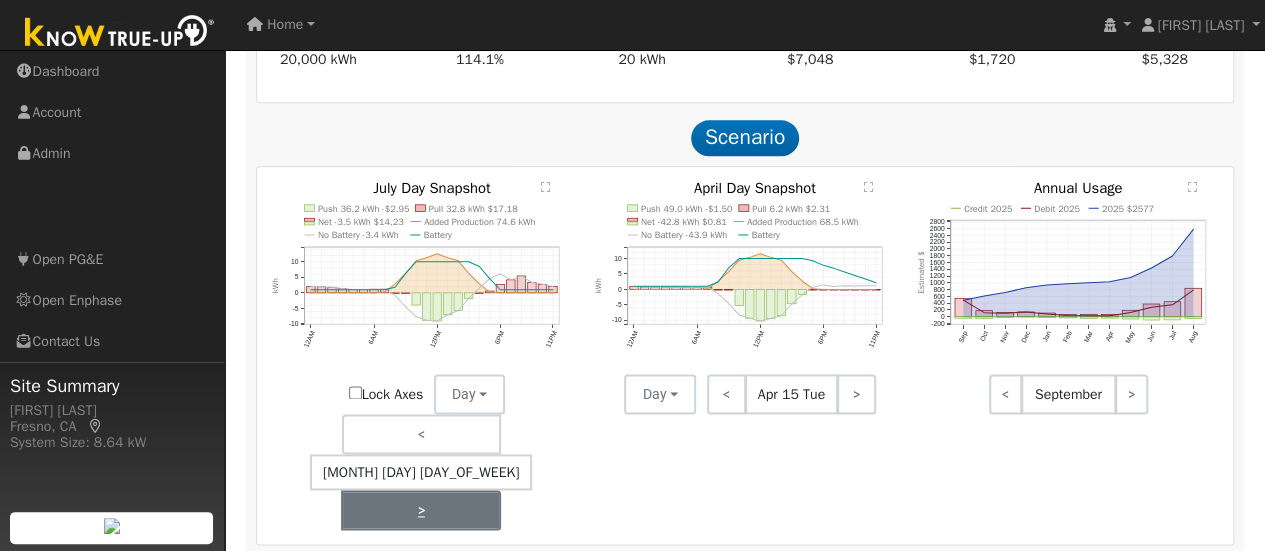 click on ">" at bounding box center (421, 510) 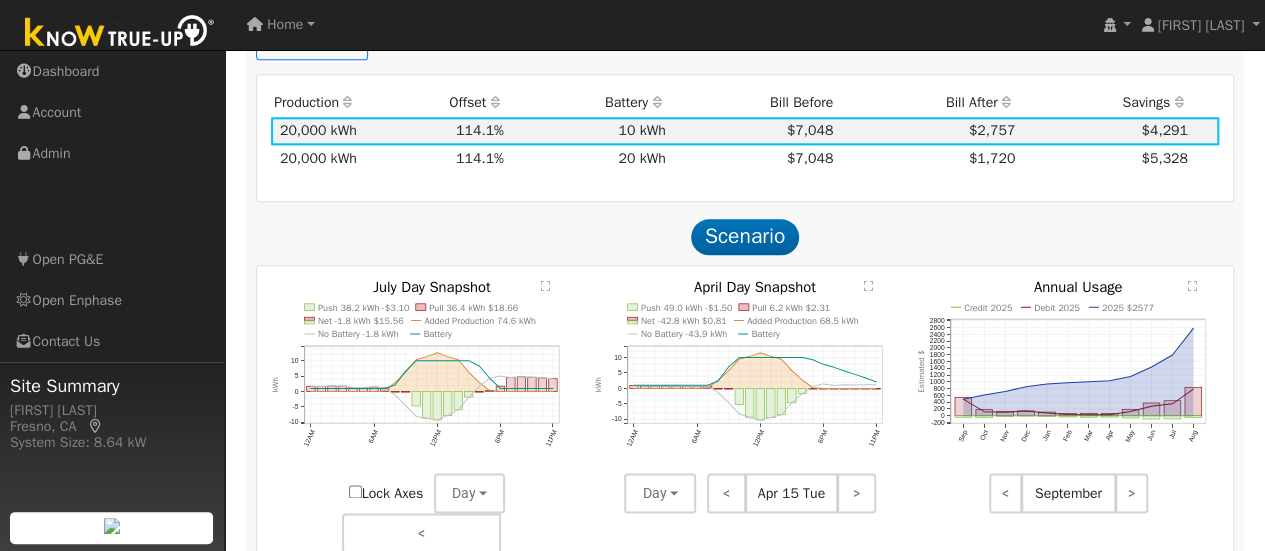 scroll, scrollTop: 1089, scrollLeft: 0, axis: vertical 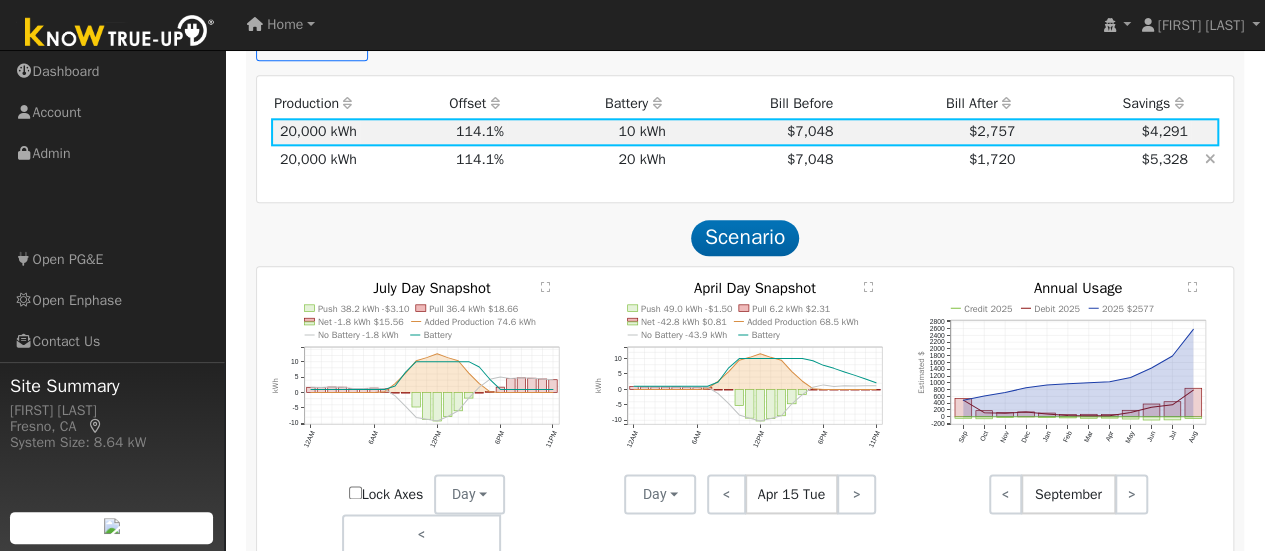 click on "20 kWh" at bounding box center (588, 160) 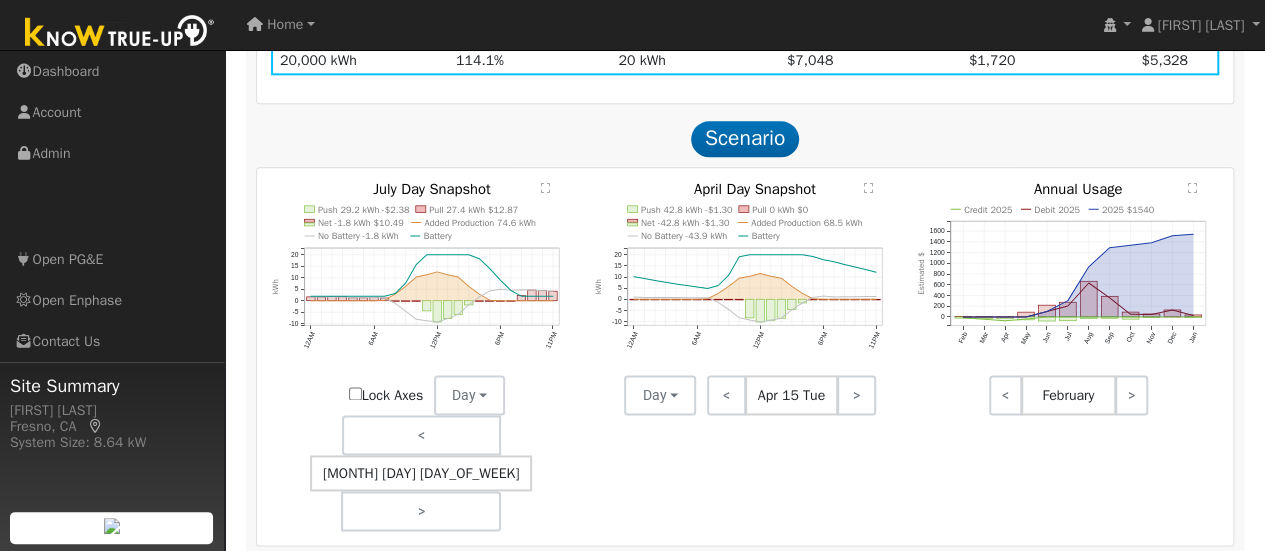 scroll, scrollTop: 1189, scrollLeft: 0, axis: vertical 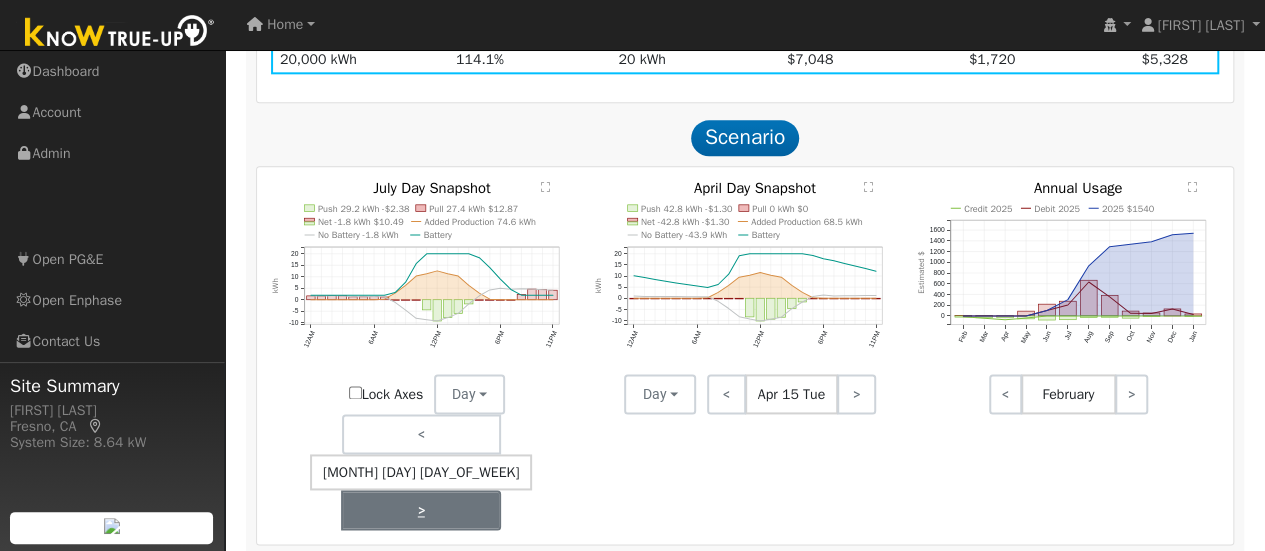 click on ">" at bounding box center (421, 510) 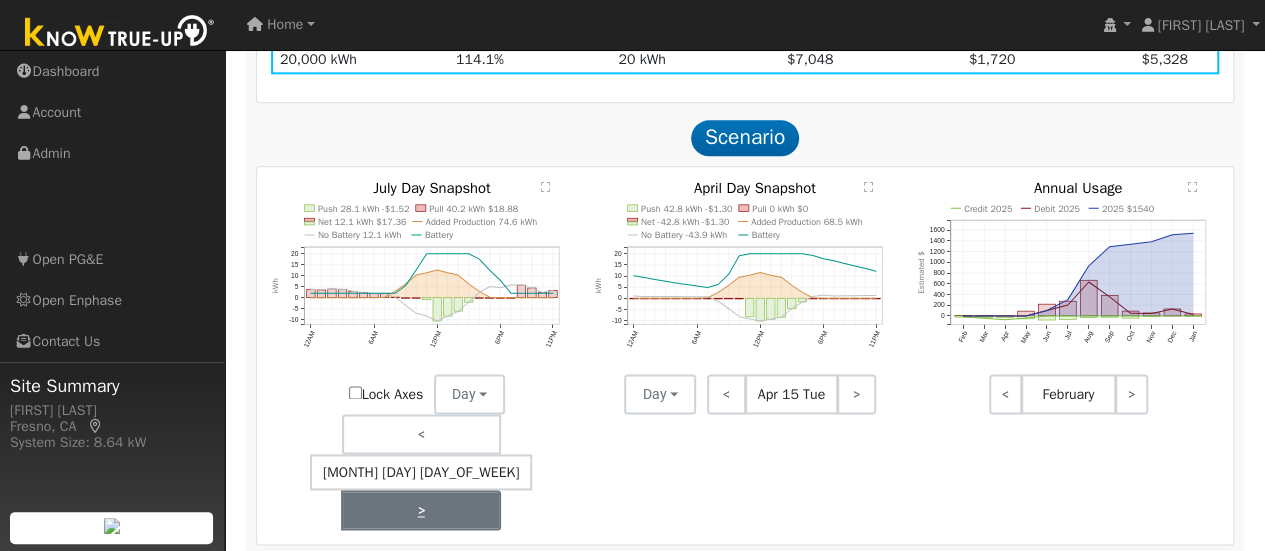 click on ">" at bounding box center [421, 510] 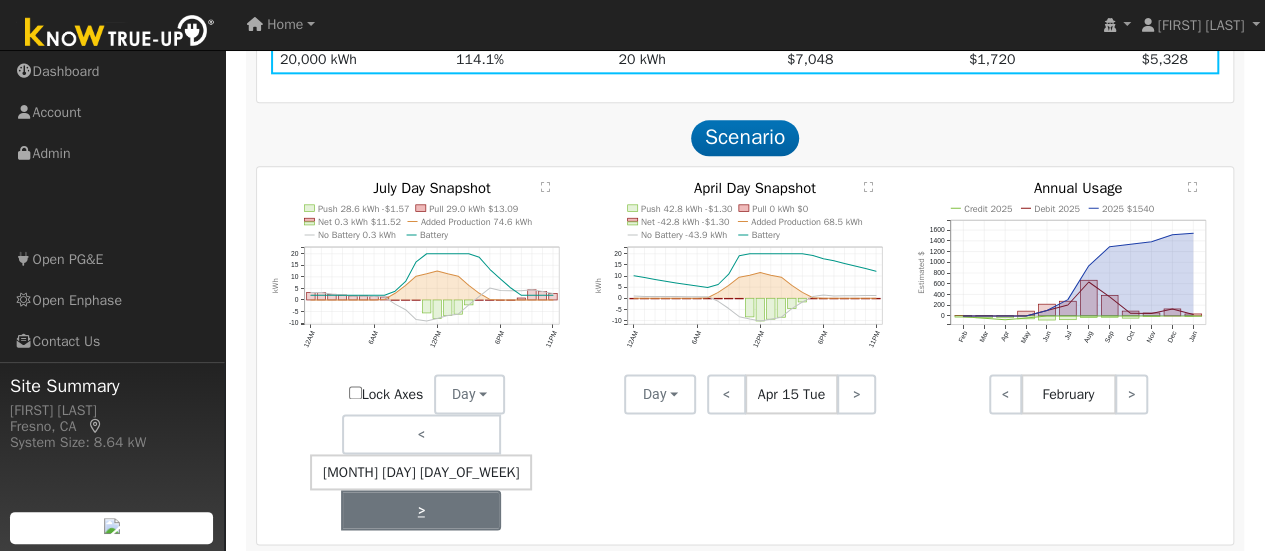 click on ">" at bounding box center (421, 510) 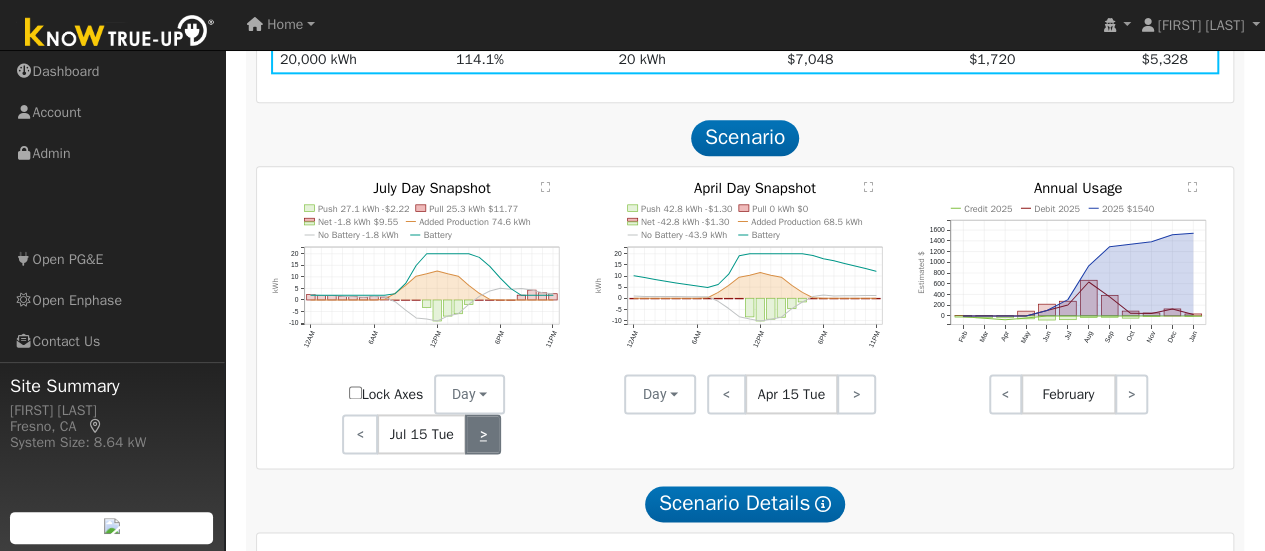 click on ">" at bounding box center (483, 434) 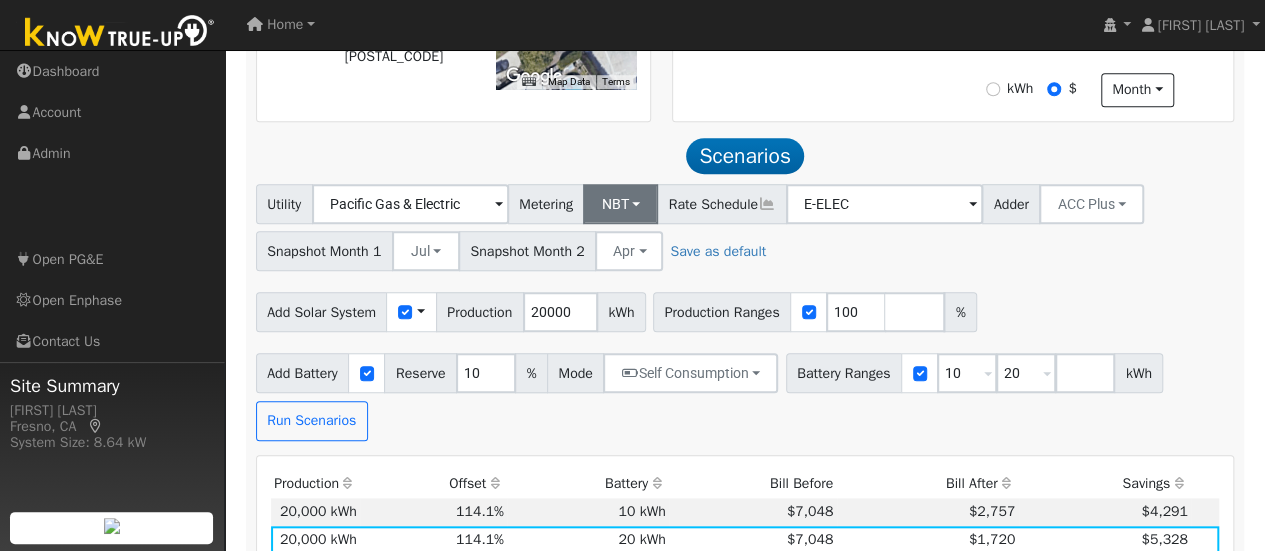 scroll, scrollTop: 689, scrollLeft: 0, axis: vertical 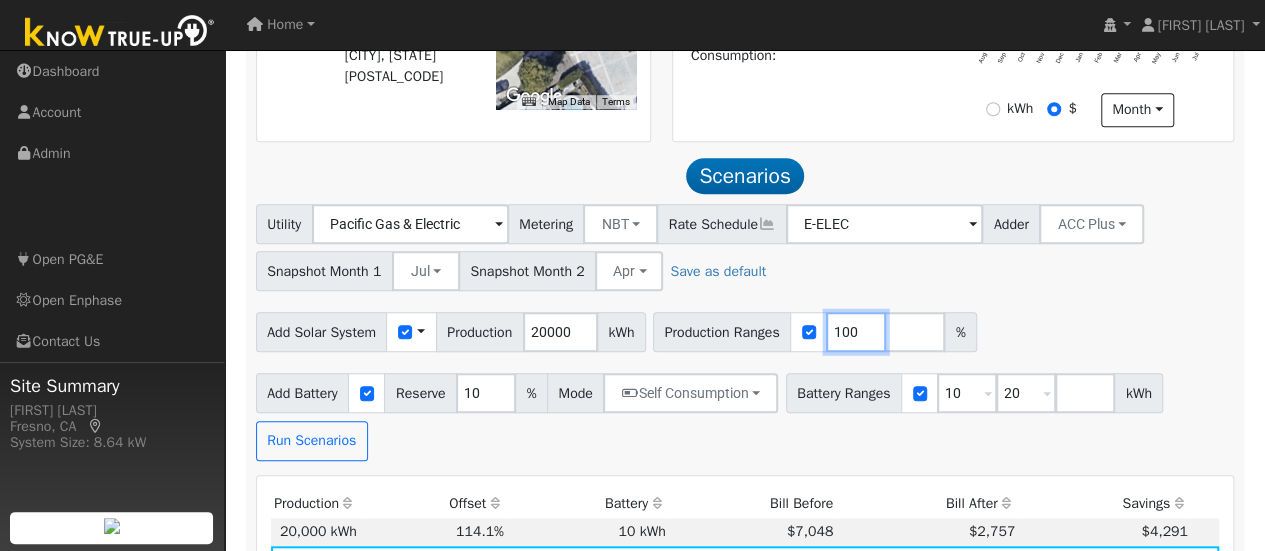 click on "100" at bounding box center (856, 332) 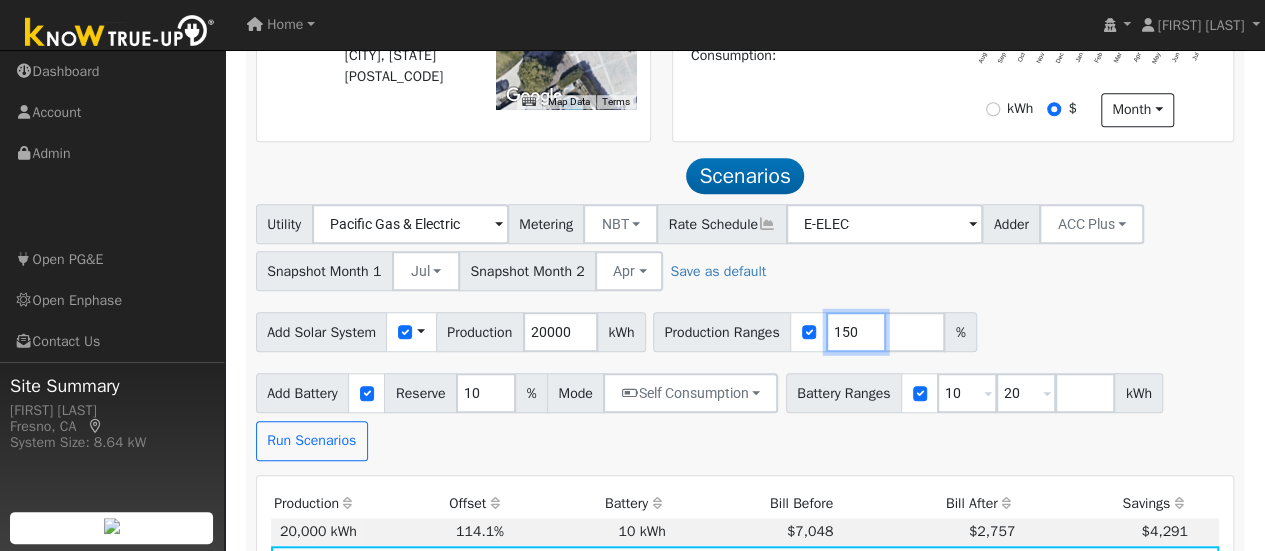 scroll, scrollTop: 0, scrollLeft: 0, axis: both 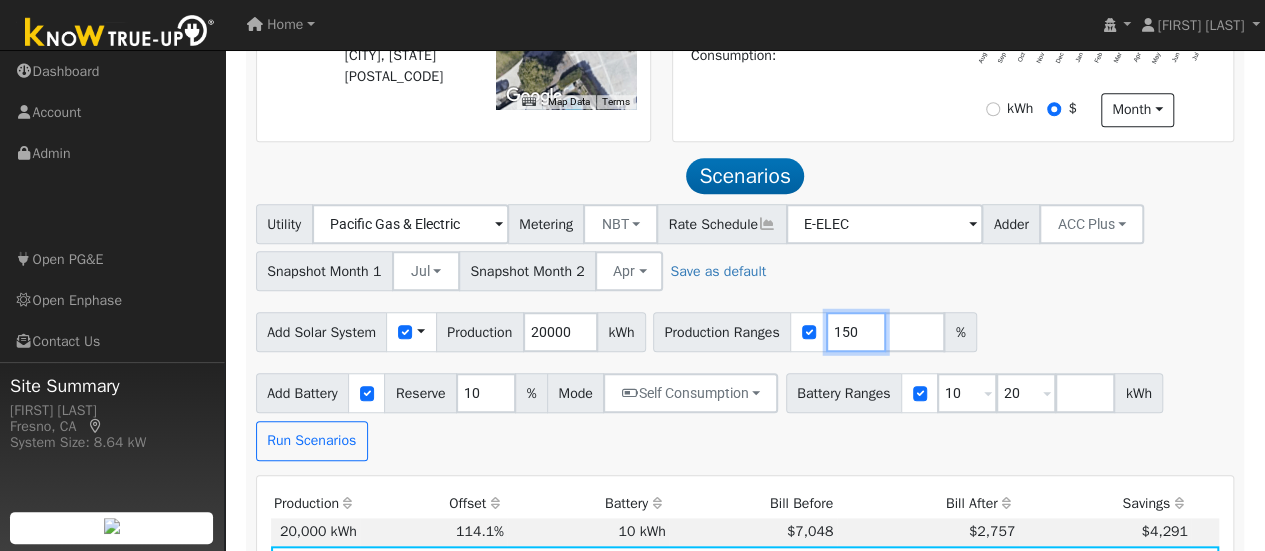 type on "150" 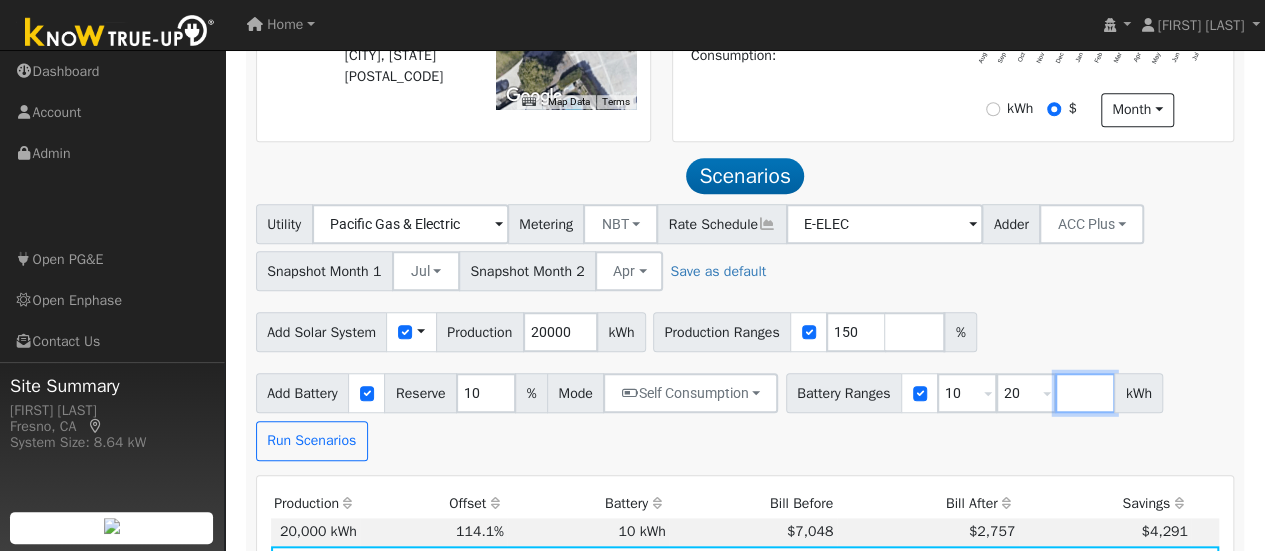 click at bounding box center (1085, 393) 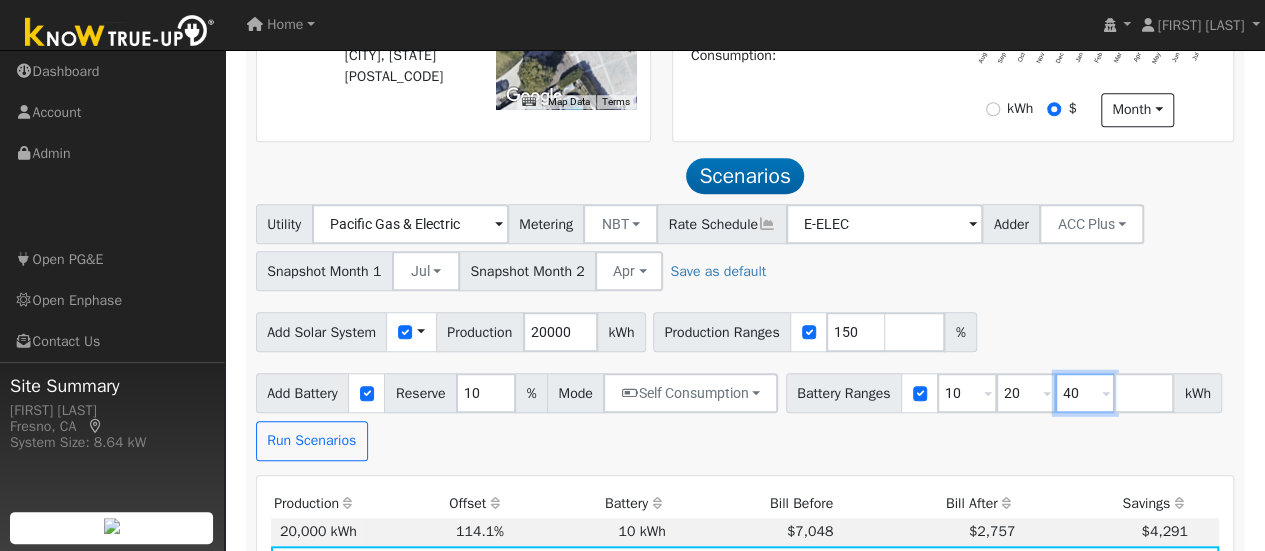 type on "40" 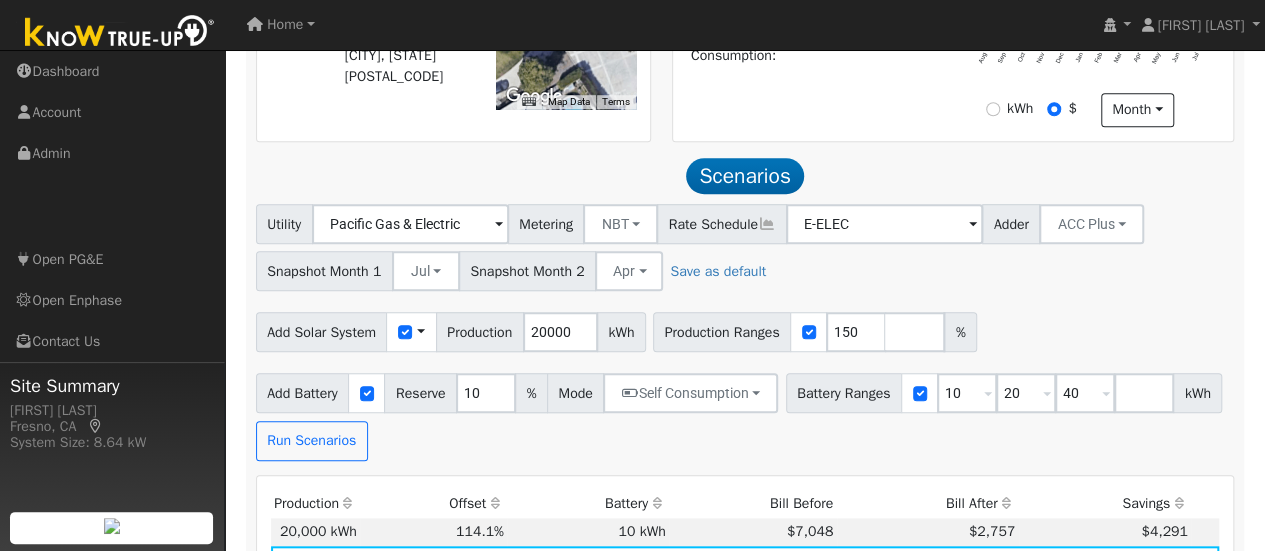 click on "Add Battery Reserve 10 % Mode  Self Consumption  Self Consumption  Peak Savings    ACC High Value Push    Backup Battery Ranges 10 Overrides Reserve % Mode  None None  Self Consumption  Peak Savings    ACC High Value Push    Backup 20 Overrides Reserve % Mode  None None  Self Consumption  Peak Savings    ACC High Value Push    Backup 40 Overrides Reserve % Mode  None None  Self Consumption  Peak Savings    ACC High Value Push    Backup kWh Run Scenarios" at bounding box center [745, 413] 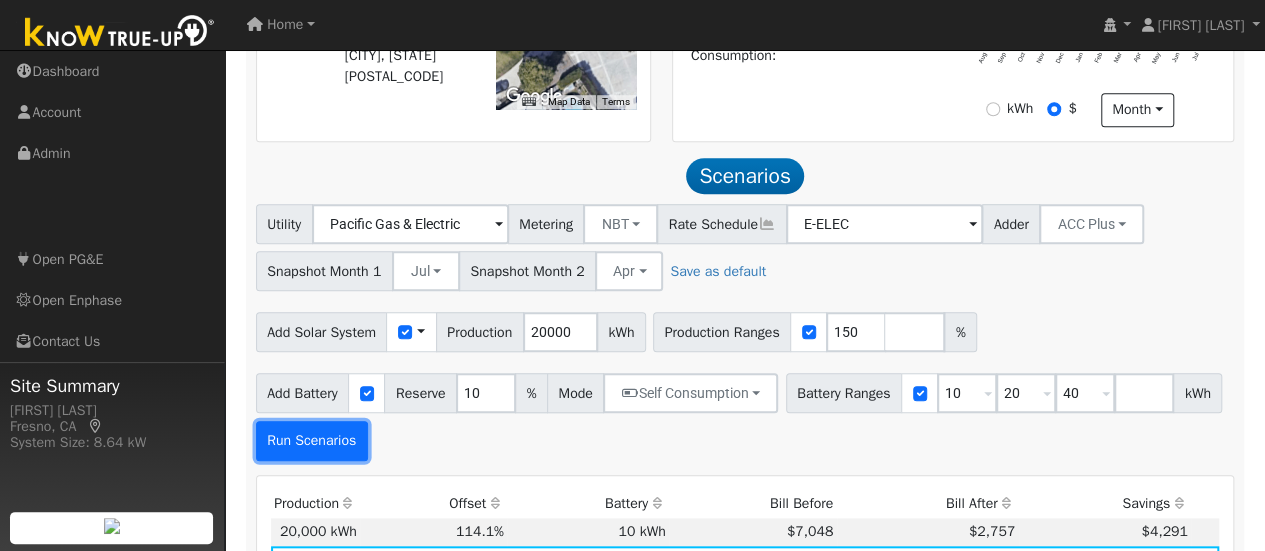 click on "Run Scenarios" at bounding box center (312, 441) 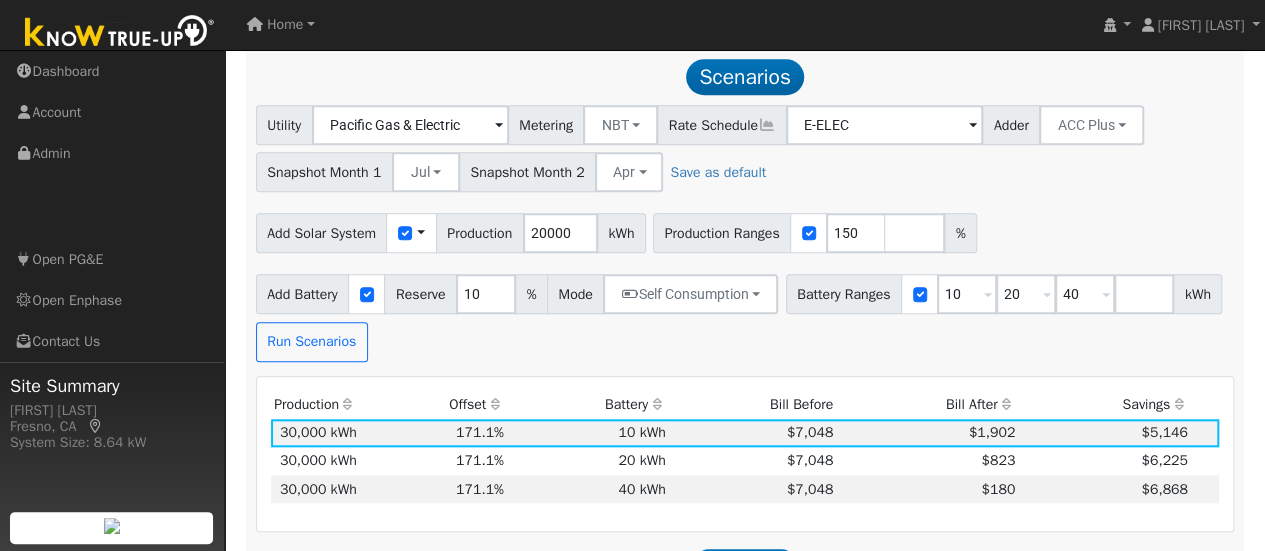 scroll, scrollTop: 789, scrollLeft: 0, axis: vertical 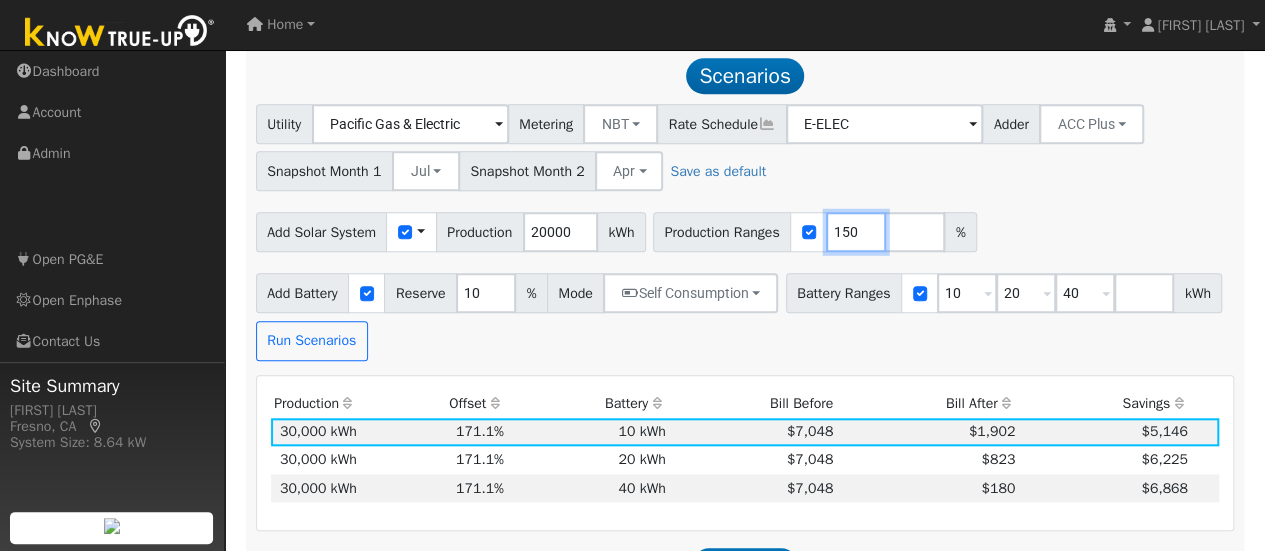 drag, startPoint x: 862, startPoint y: 230, endPoint x: 830, endPoint y: 234, distance: 32.24903 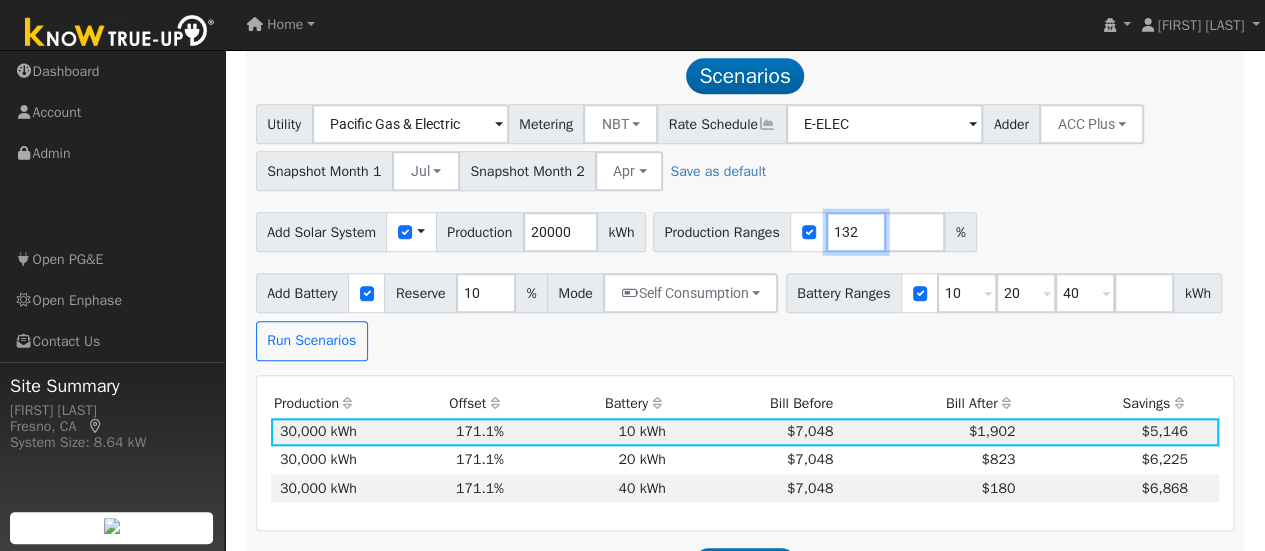 scroll, scrollTop: 0, scrollLeft: 0, axis: both 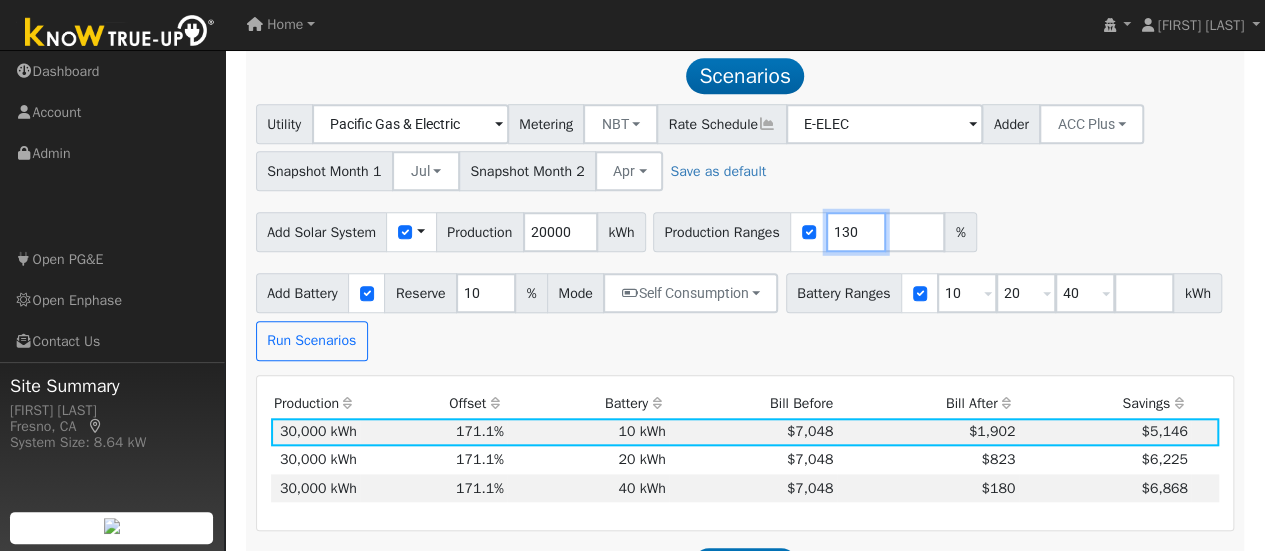 type on "130" 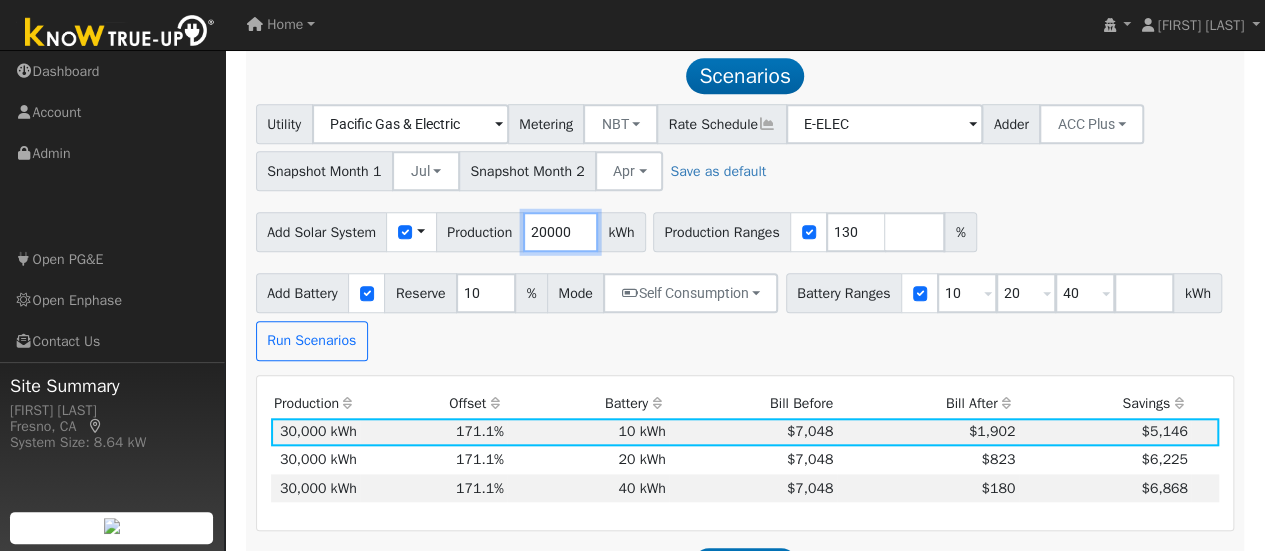 click on "20000" at bounding box center [560, 232] 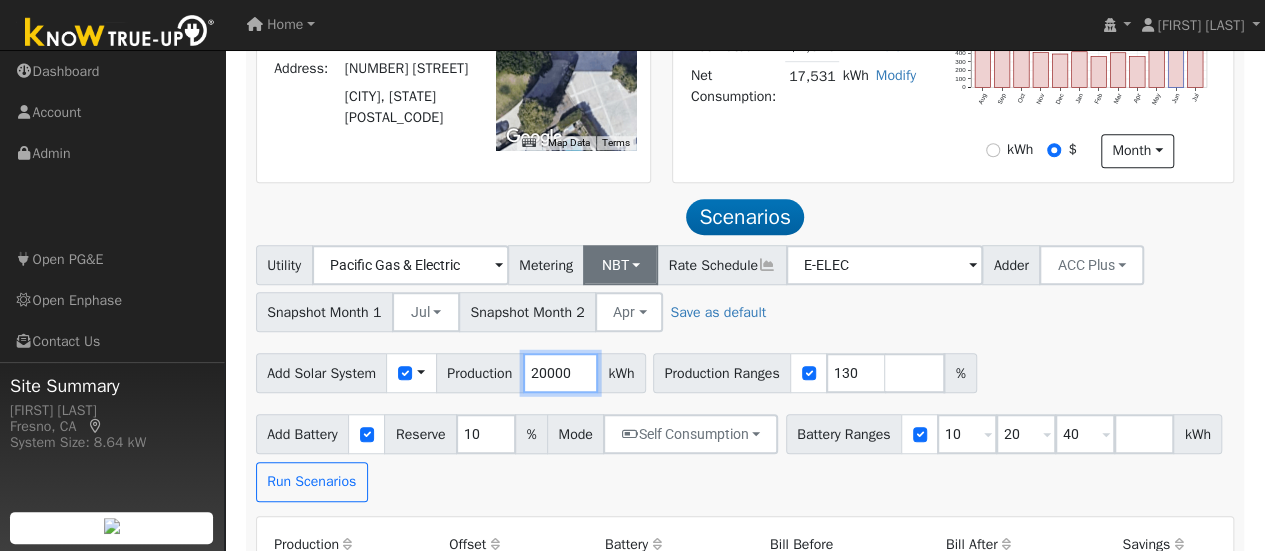scroll, scrollTop: 689, scrollLeft: 0, axis: vertical 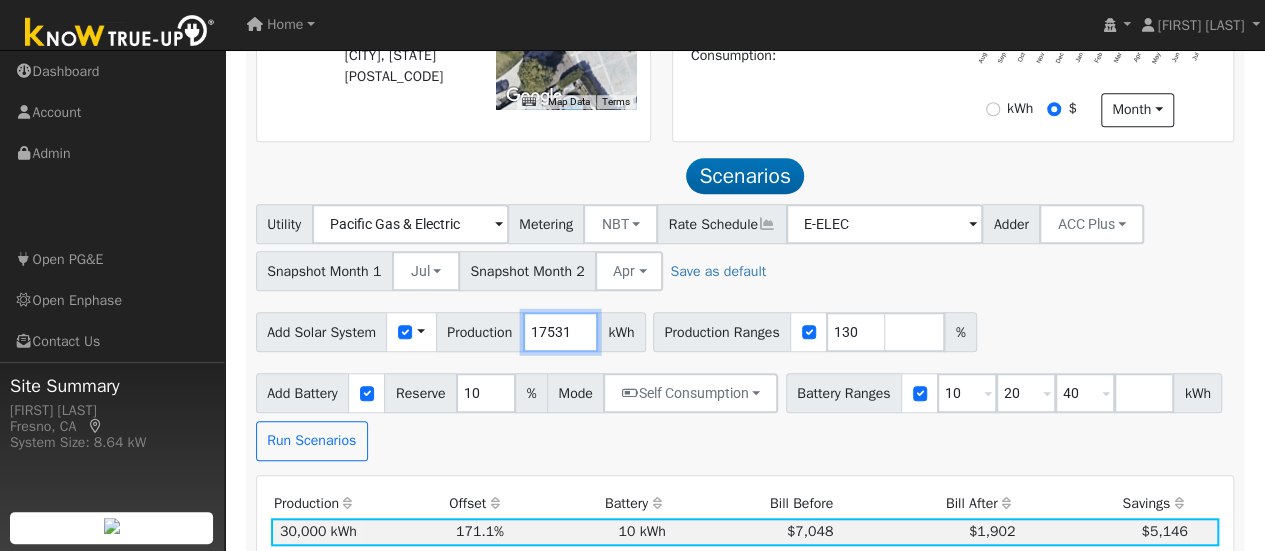 type on "17531" 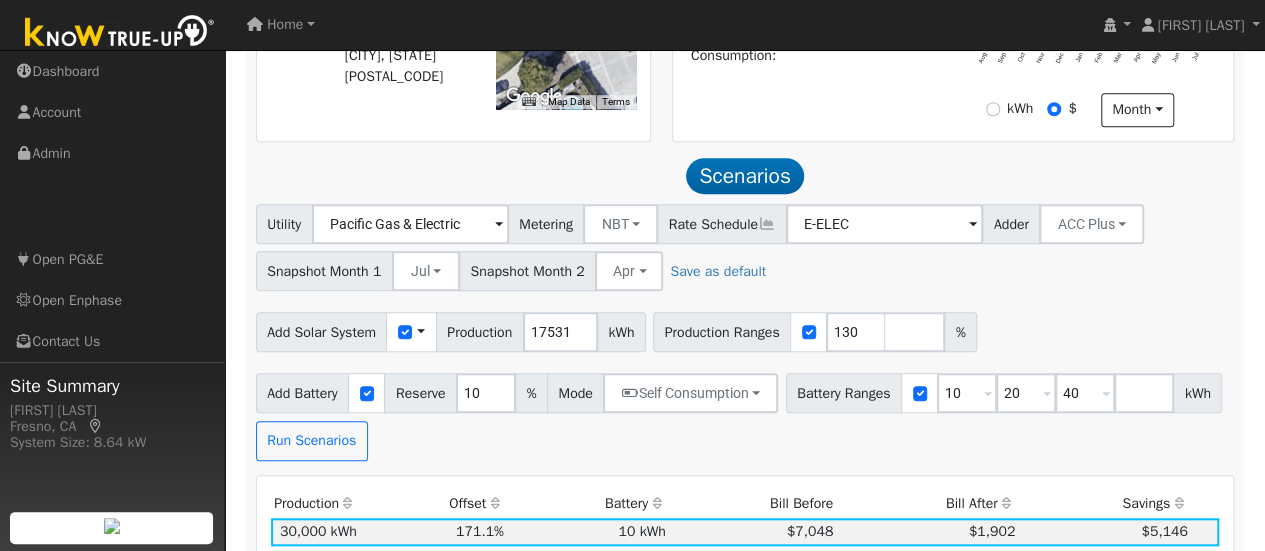 click on "Utility Pacific Gas & Electric Metering NBT NEM NBT  Rate Schedule  E-ELEC Adder ACC Plus - None - ACC Plus SB-535 Snapshot Month 1 Jul Jan Feb Mar Apr May Jun Jul Aug Sep Oct Nov Dec Snapshot Month 2 Apr Jan Feb Mar Apr May Jun Jul Aug Sep Oct Nov Dec Save as default Add Solar System Use CSV Data Production 17531 kWh Production Ranges 130 % Add Battery Reserve 10 % Mode  Self Consumption  Self Consumption  Peak Savings    ACC High Value Push    Backup Battery Ranges 10 Overrides Reserve % Mode  None None  Self Consumption  Peak Savings    ACC High Value Push    Backup 20 Overrides Reserve % Mode  None None  Self Consumption  Peak Savings    ACC High Value Push    Backup 40 Overrides Reserve % Mode  None None  Self Consumption  Peak Savings    ACC High Value Push    Backup kWh Run Scenarios" at bounding box center [745, 332] 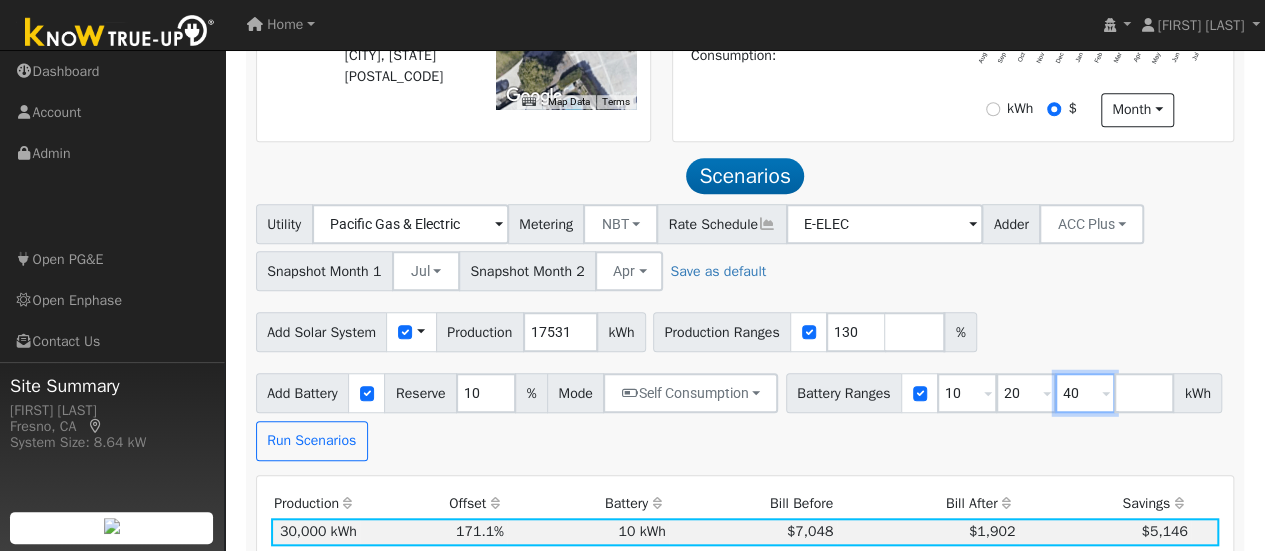 click on "40" at bounding box center [1085, 393] 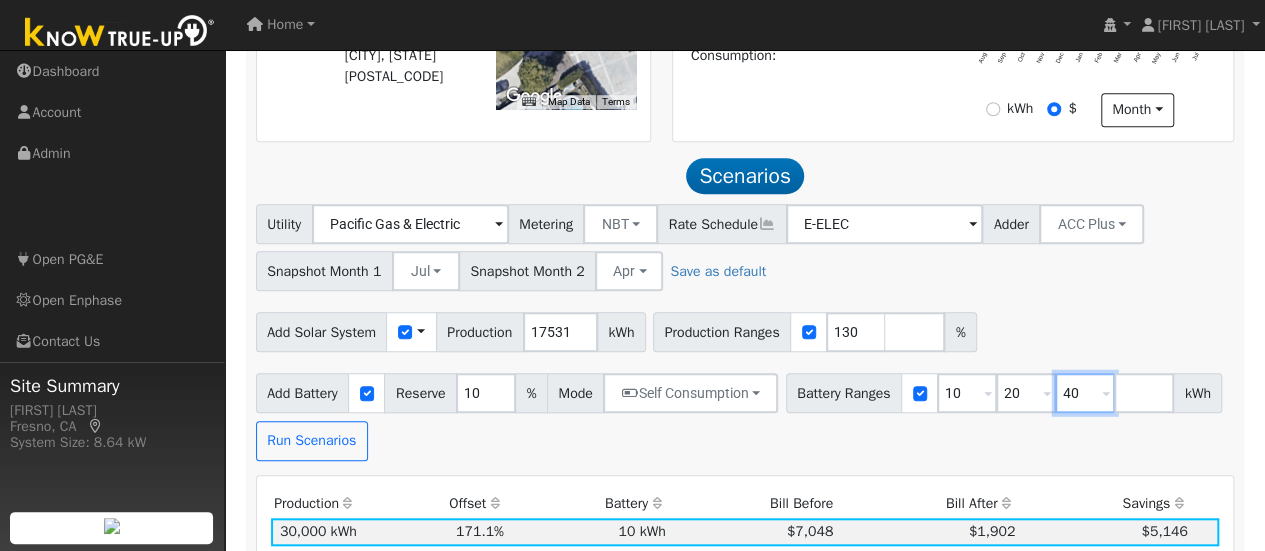 type on "4" 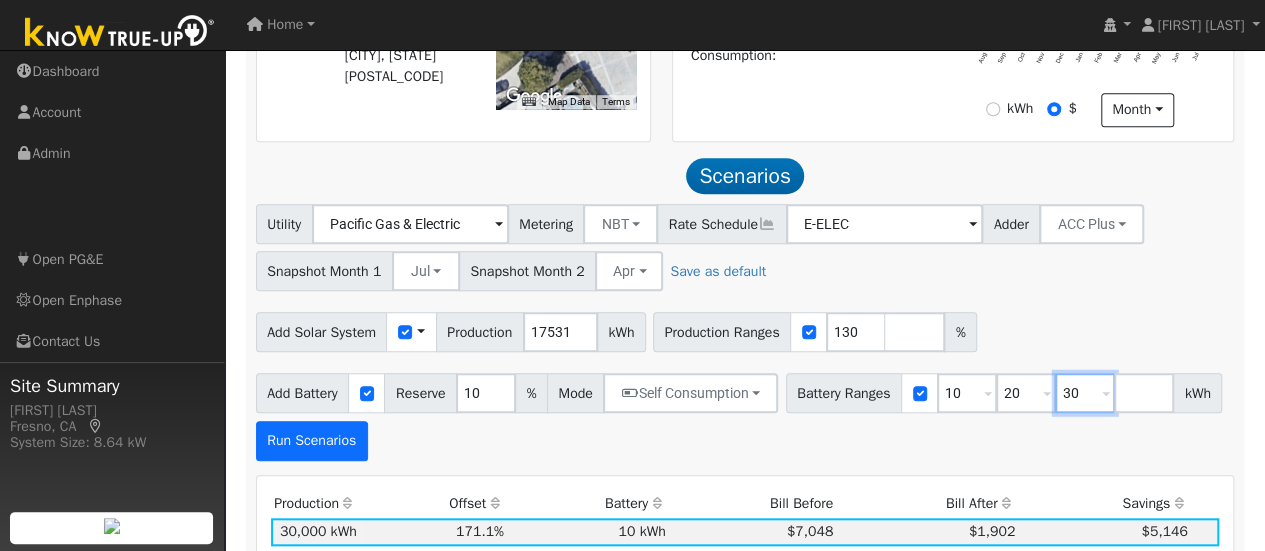 type on "30" 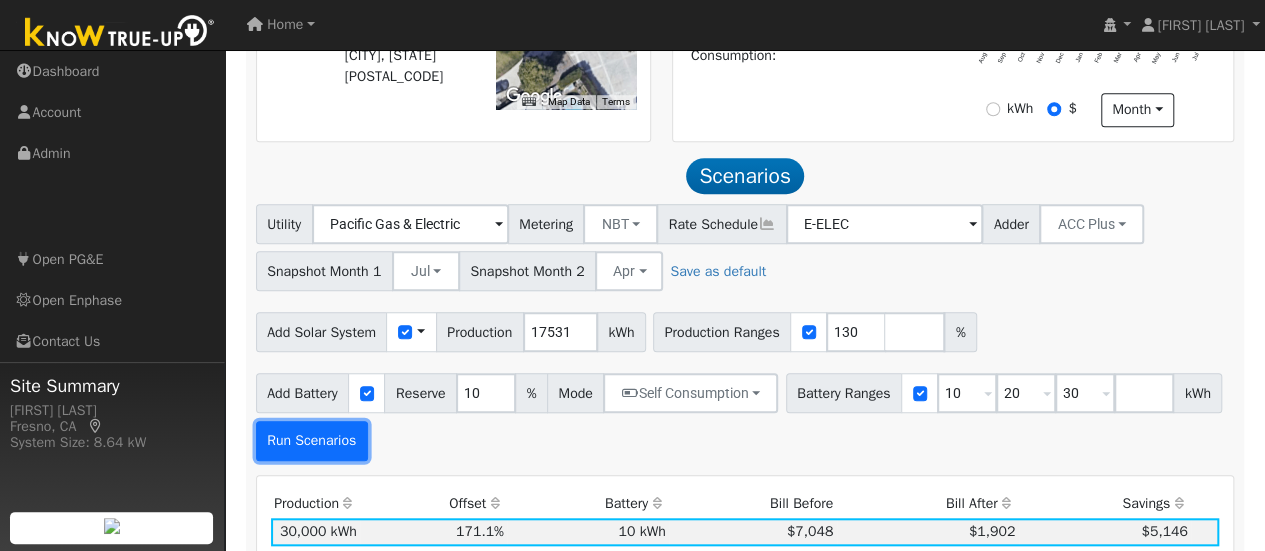 click on "Run Scenarios" at bounding box center [312, 441] 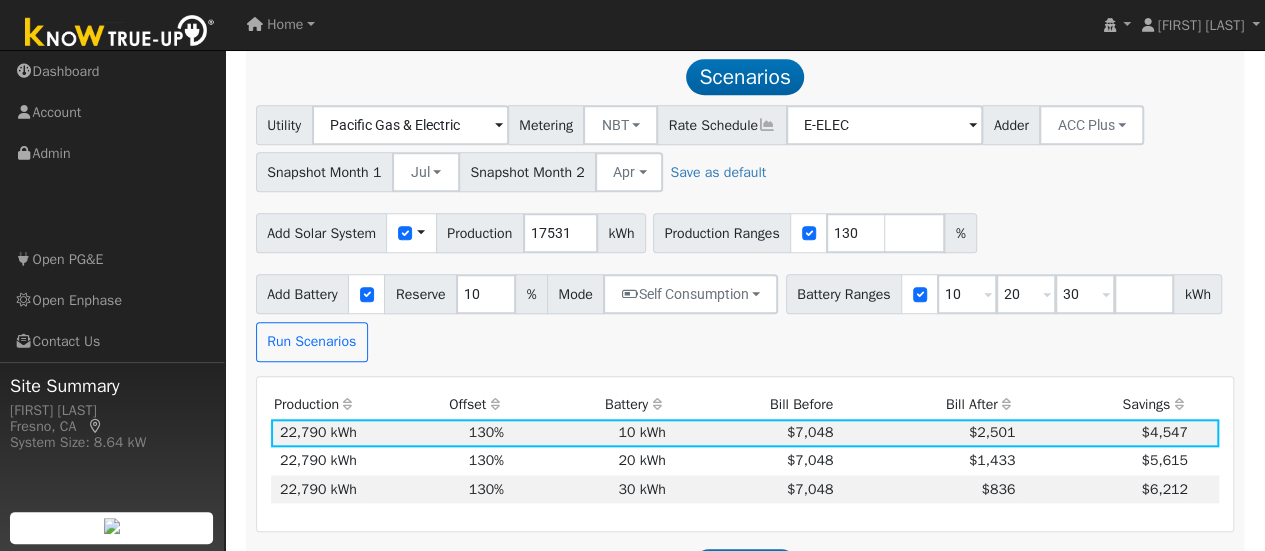 scroll, scrollTop: 789, scrollLeft: 0, axis: vertical 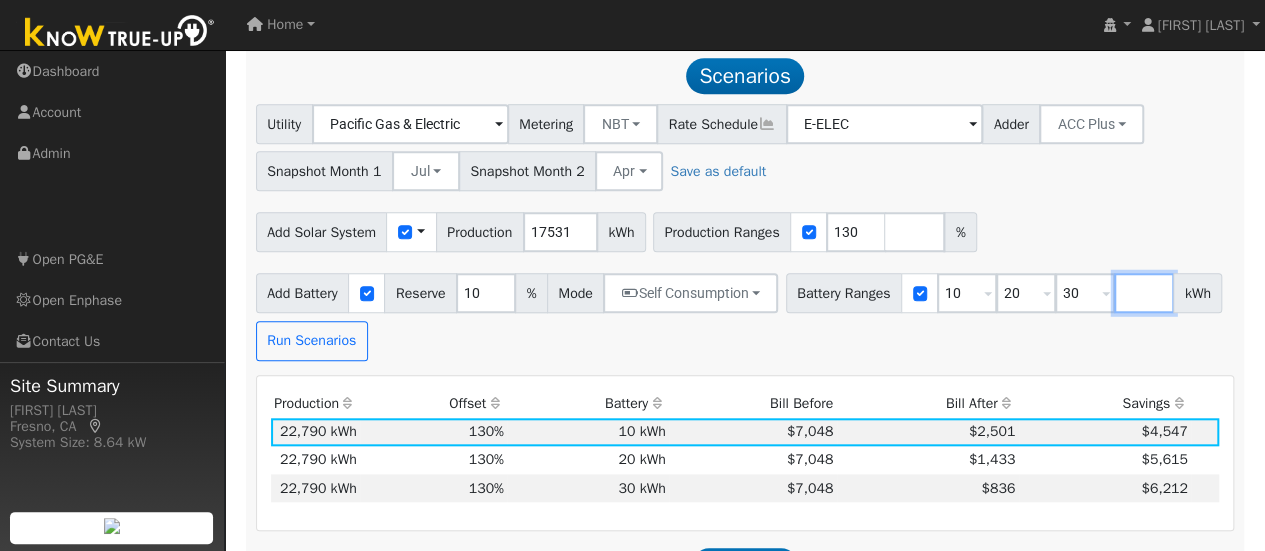 click at bounding box center (1144, 293) 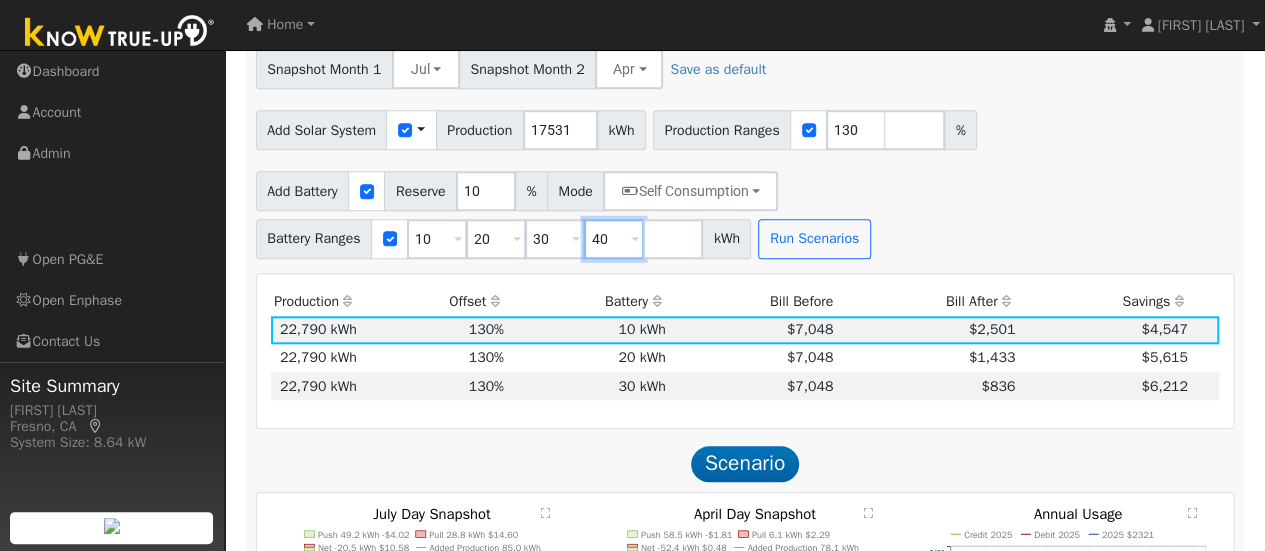 scroll, scrollTop: 889, scrollLeft: 0, axis: vertical 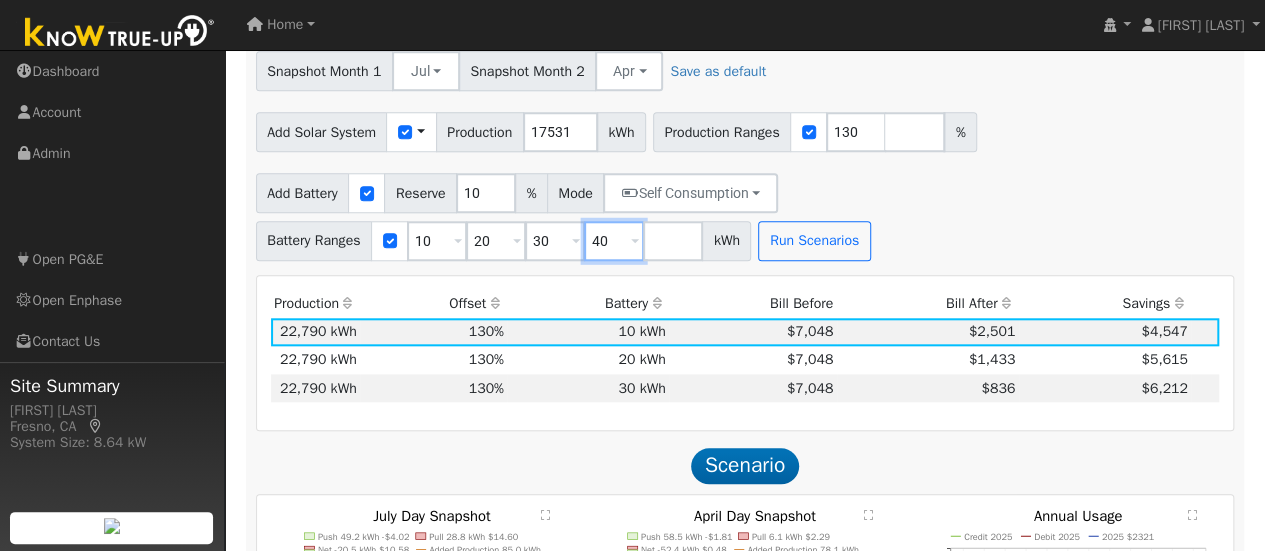 type on "40" 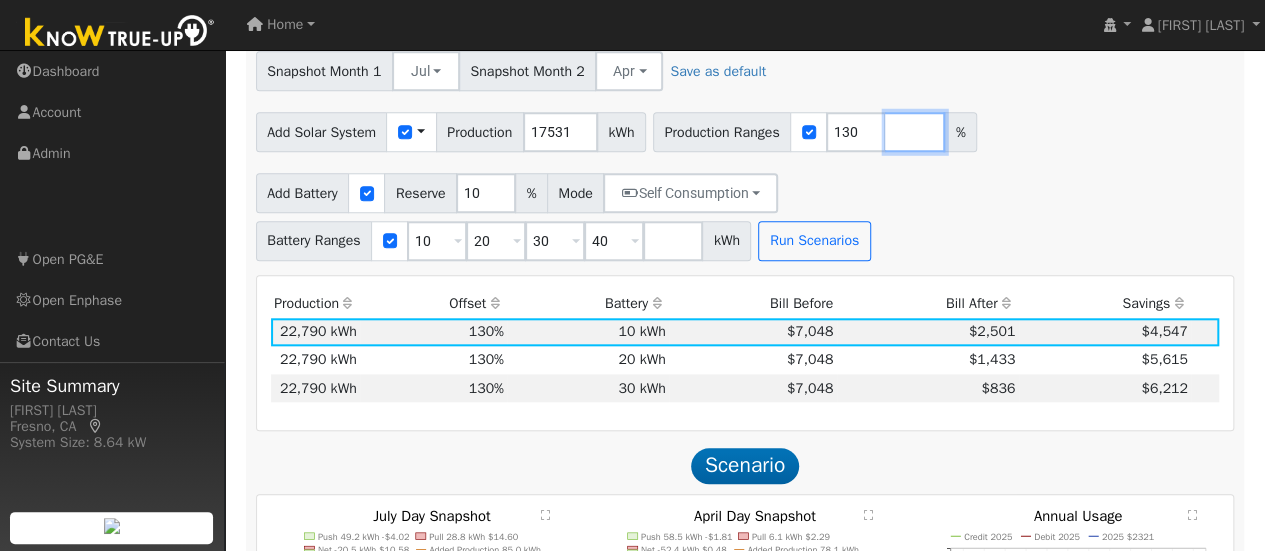 click at bounding box center [915, 132] 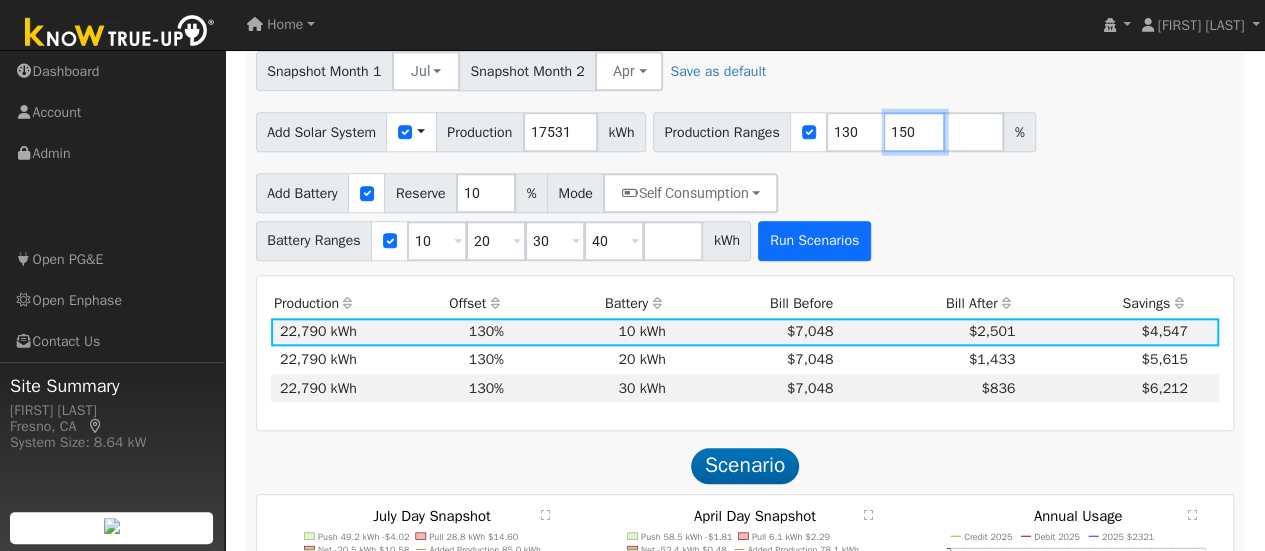 type on "150" 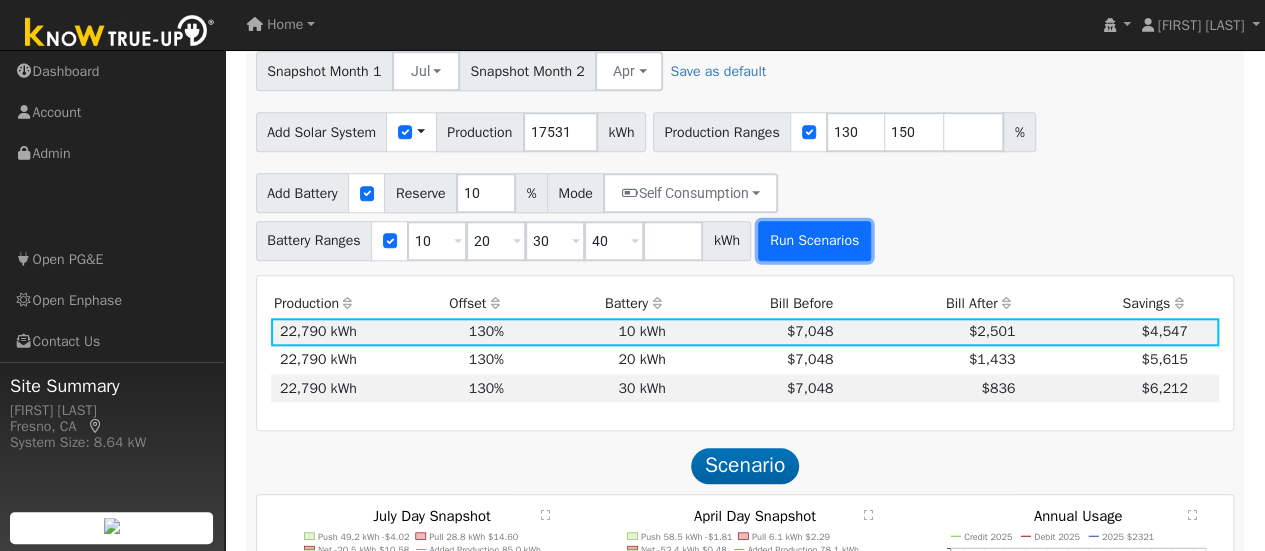 click on "Run Scenarios" at bounding box center [814, 241] 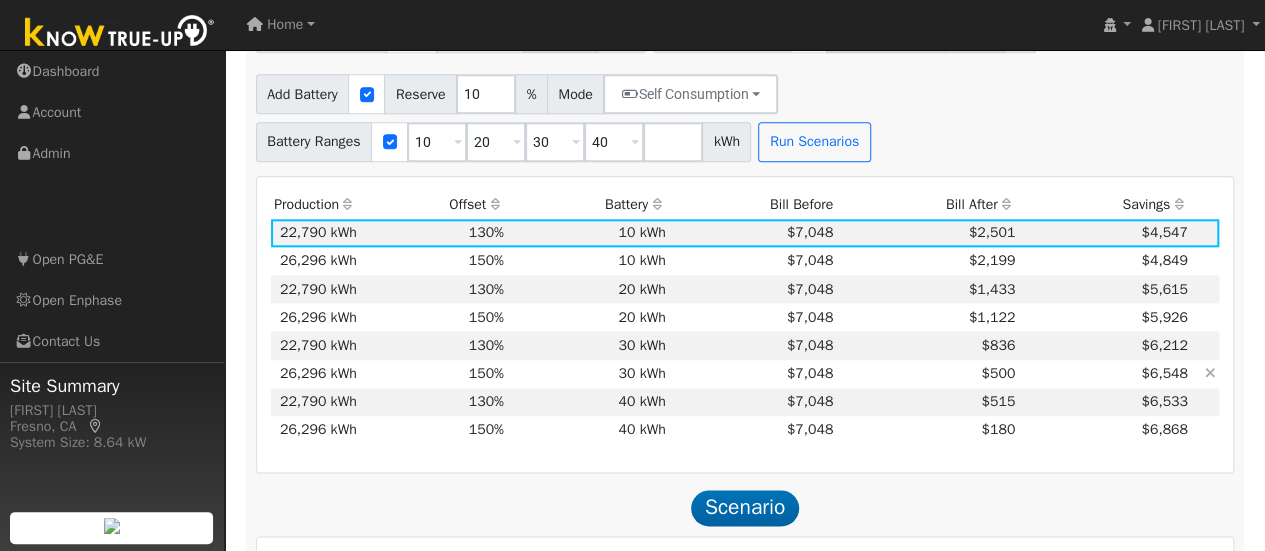 scroll, scrollTop: 989, scrollLeft: 0, axis: vertical 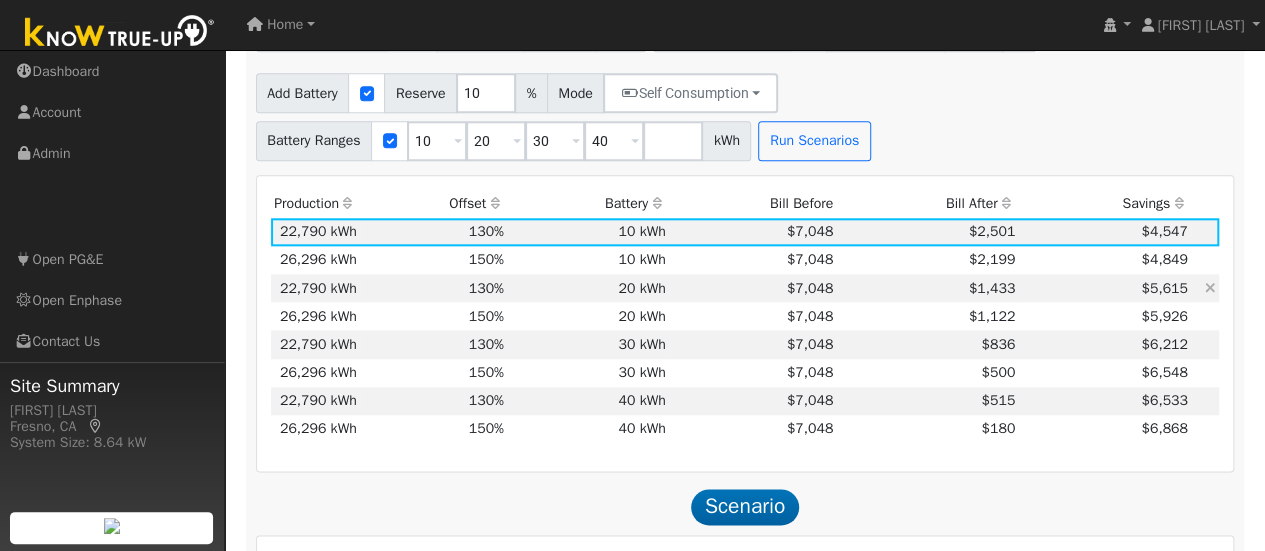 click on "20 kWh" at bounding box center (588, 288) 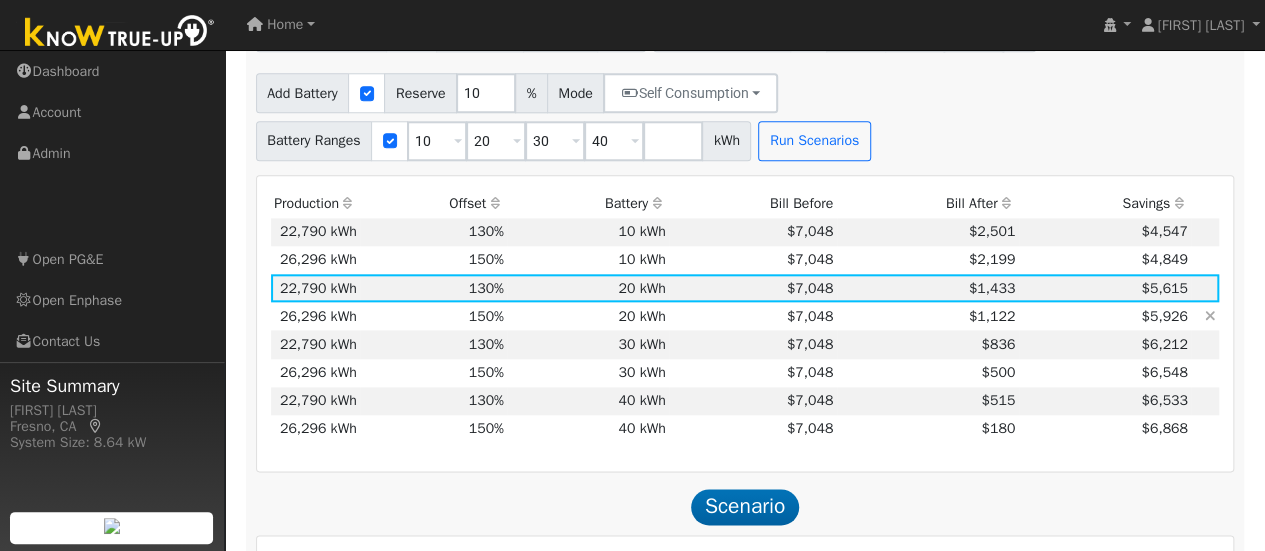 click on "20 kWh" at bounding box center (588, 316) 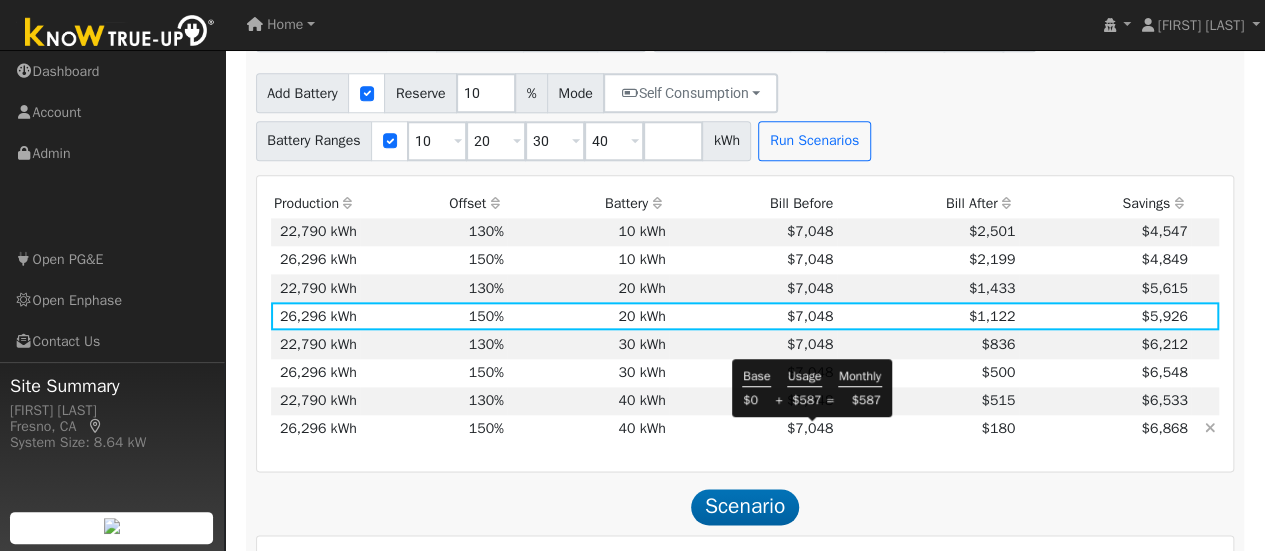 click on "$7,048" at bounding box center [810, 428] 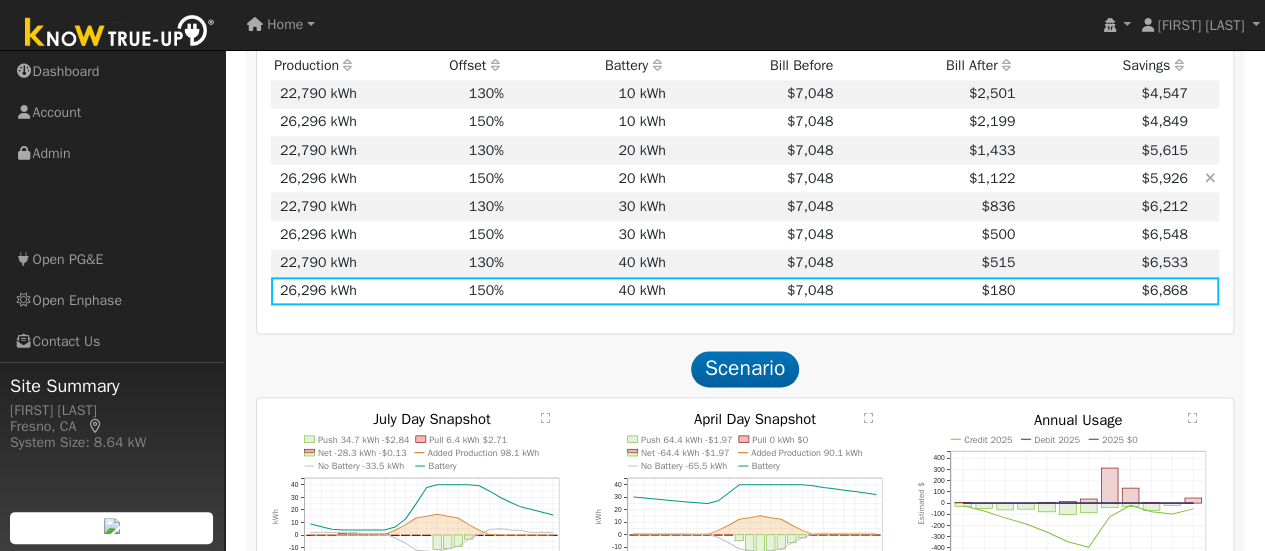 scroll, scrollTop: 1089, scrollLeft: 0, axis: vertical 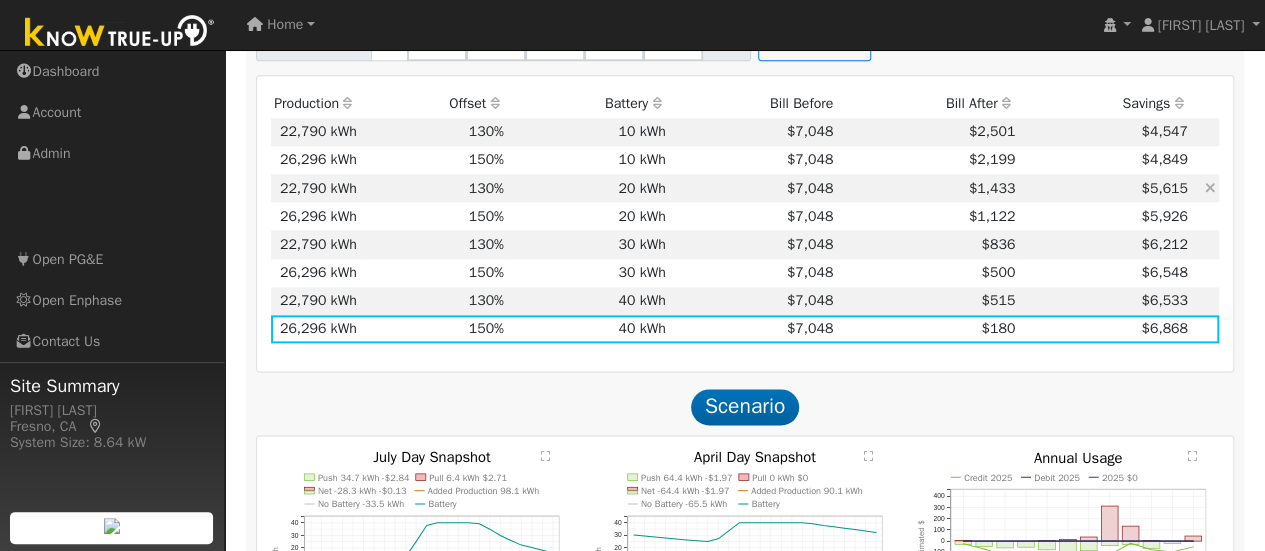 click on "20 kWh" at bounding box center [588, 188] 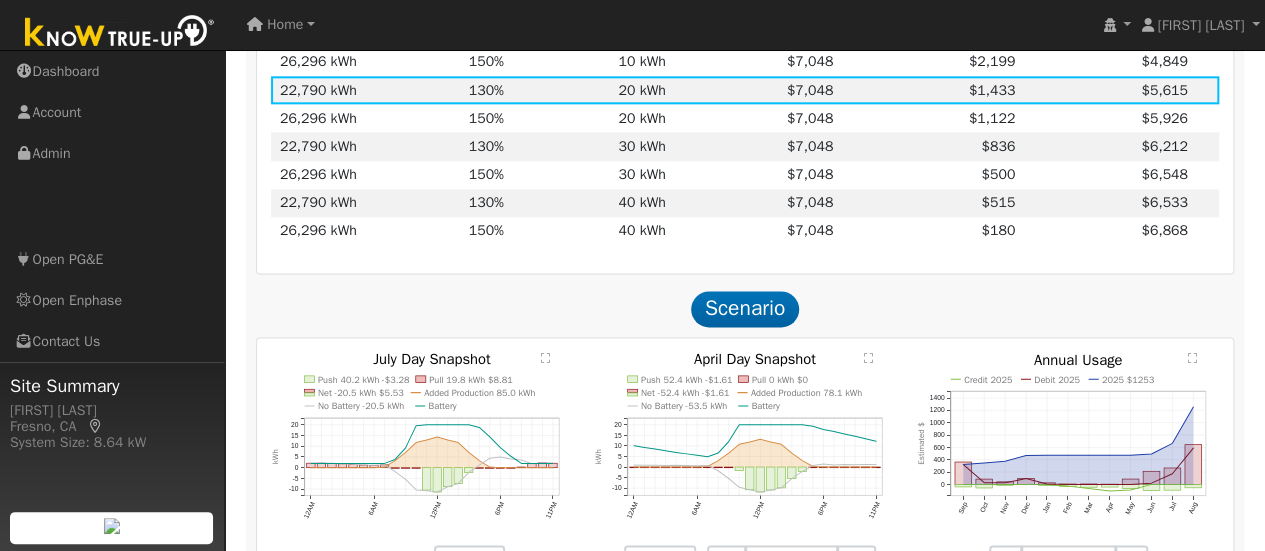 scroll, scrollTop: 1189, scrollLeft: 0, axis: vertical 